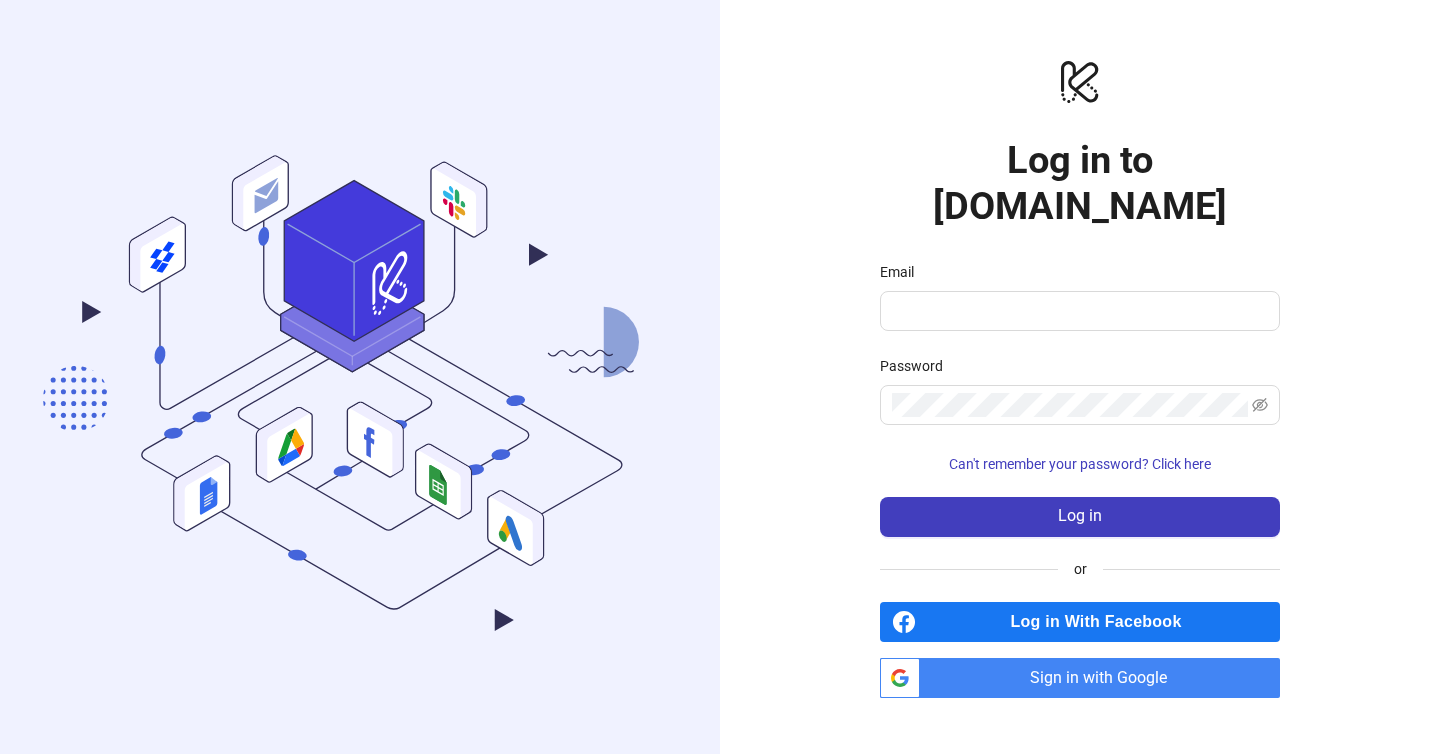 scroll, scrollTop: 0, scrollLeft: 0, axis: both 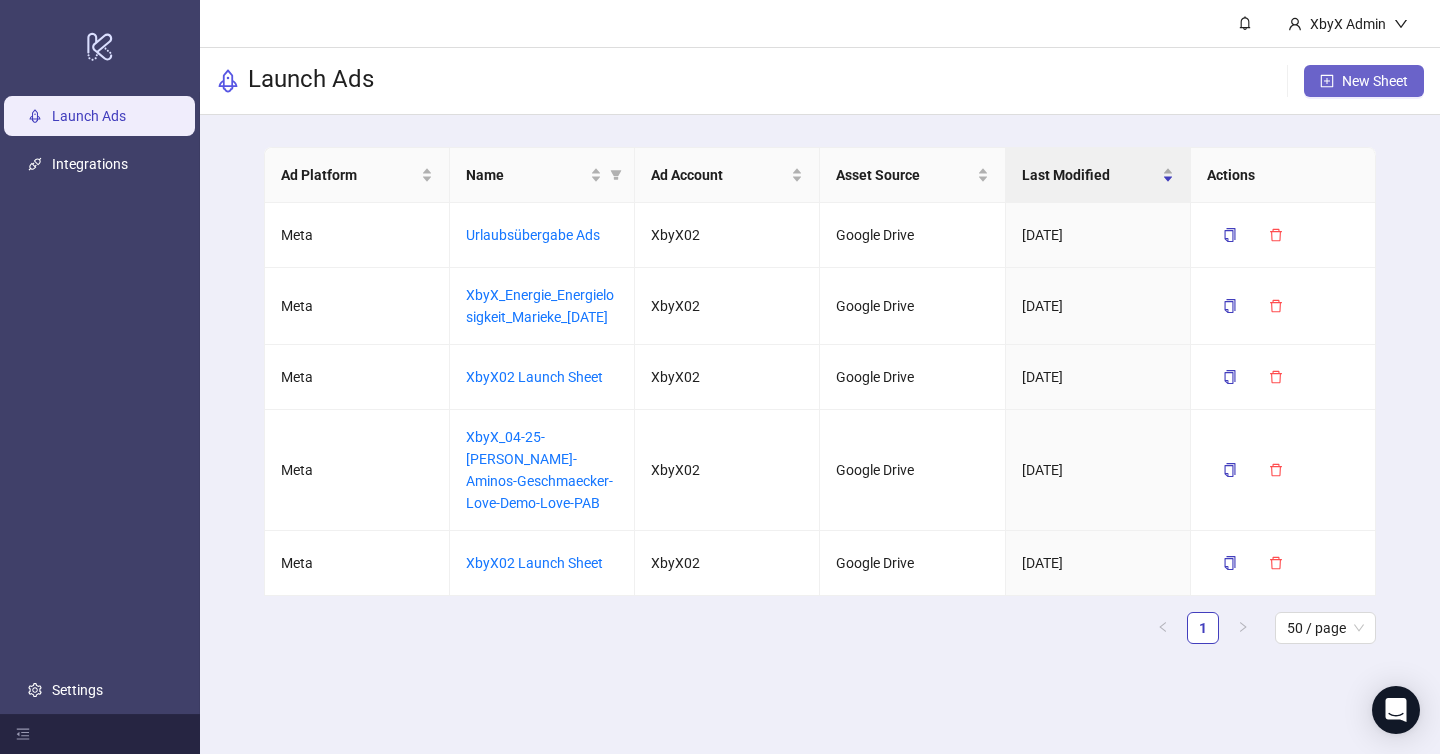 click on "New Sheet" at bounding box center (1375, 81) 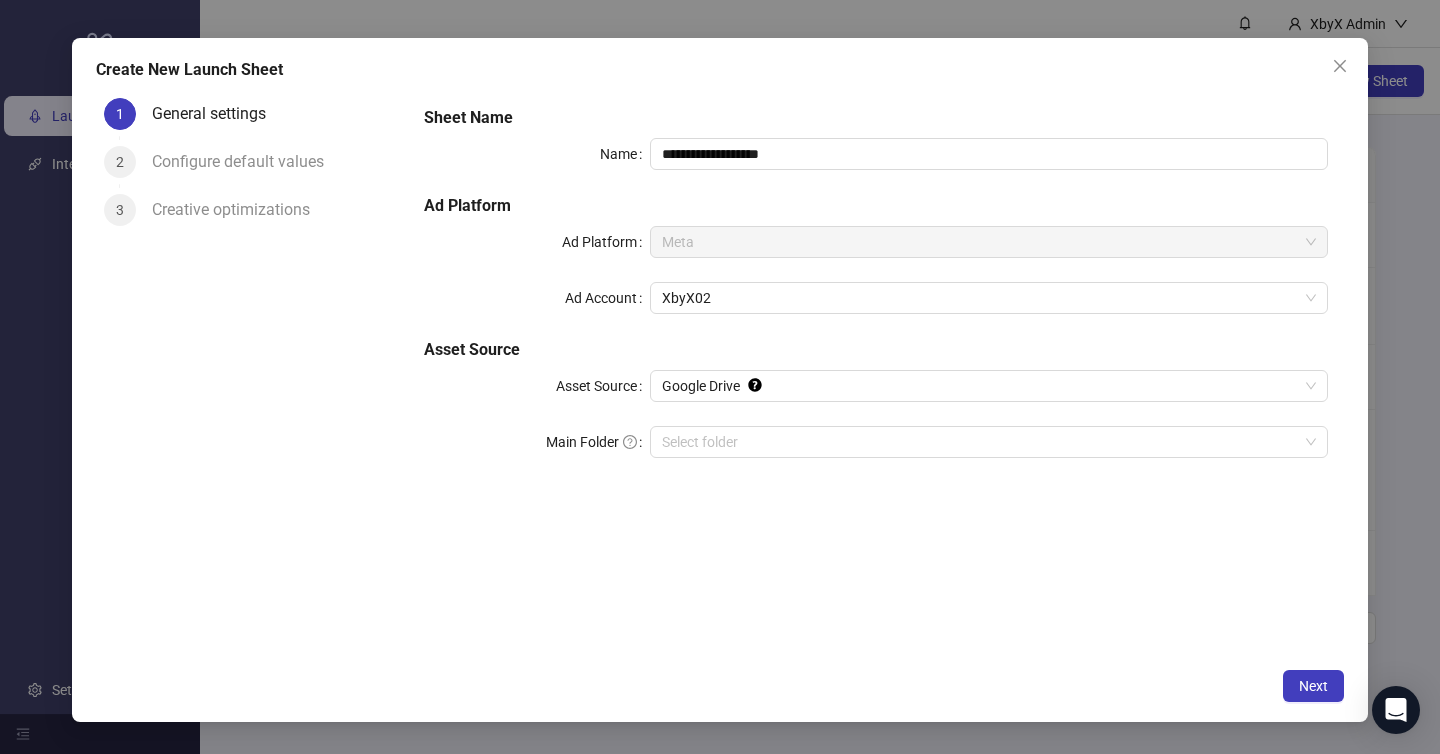 click on "**********" at bounding box center [720, 380] 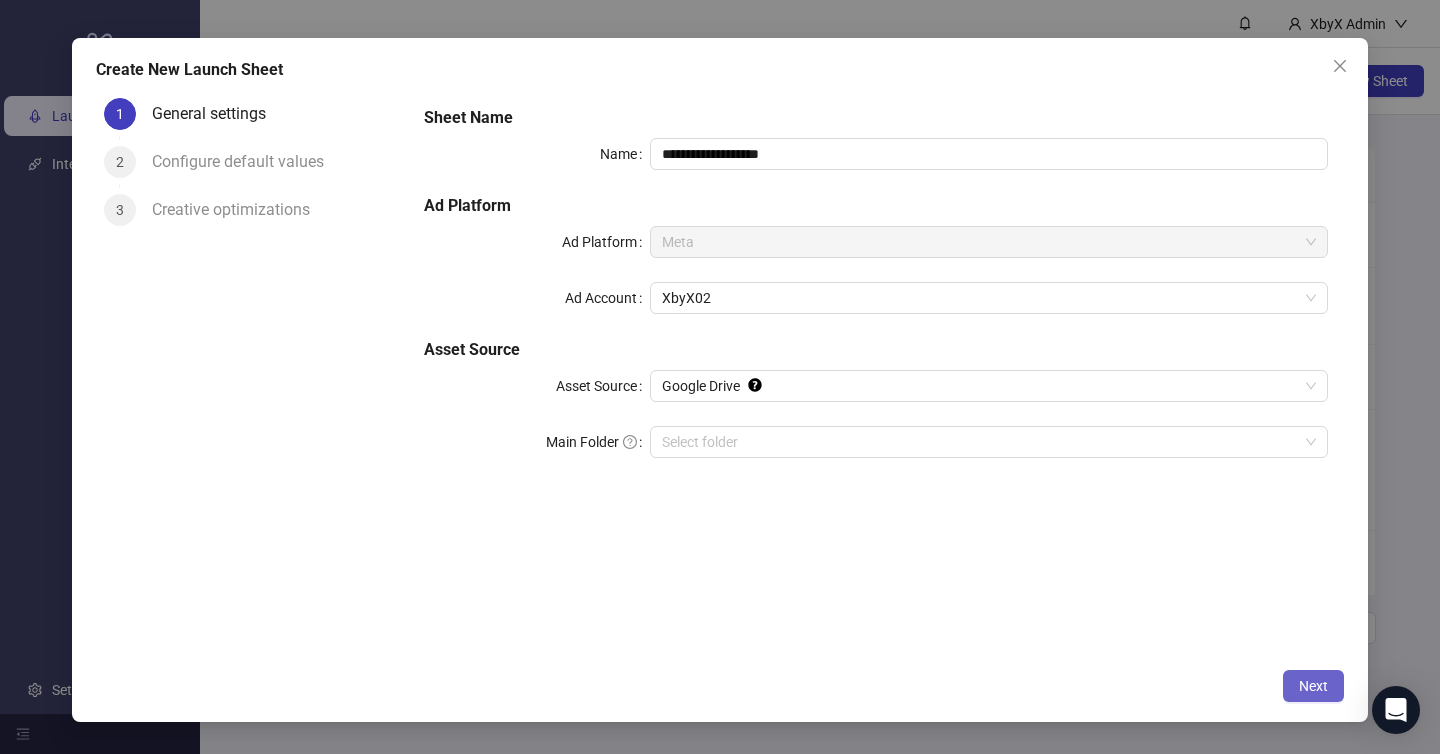 click on "Next" at bounding box center [1313, 686] 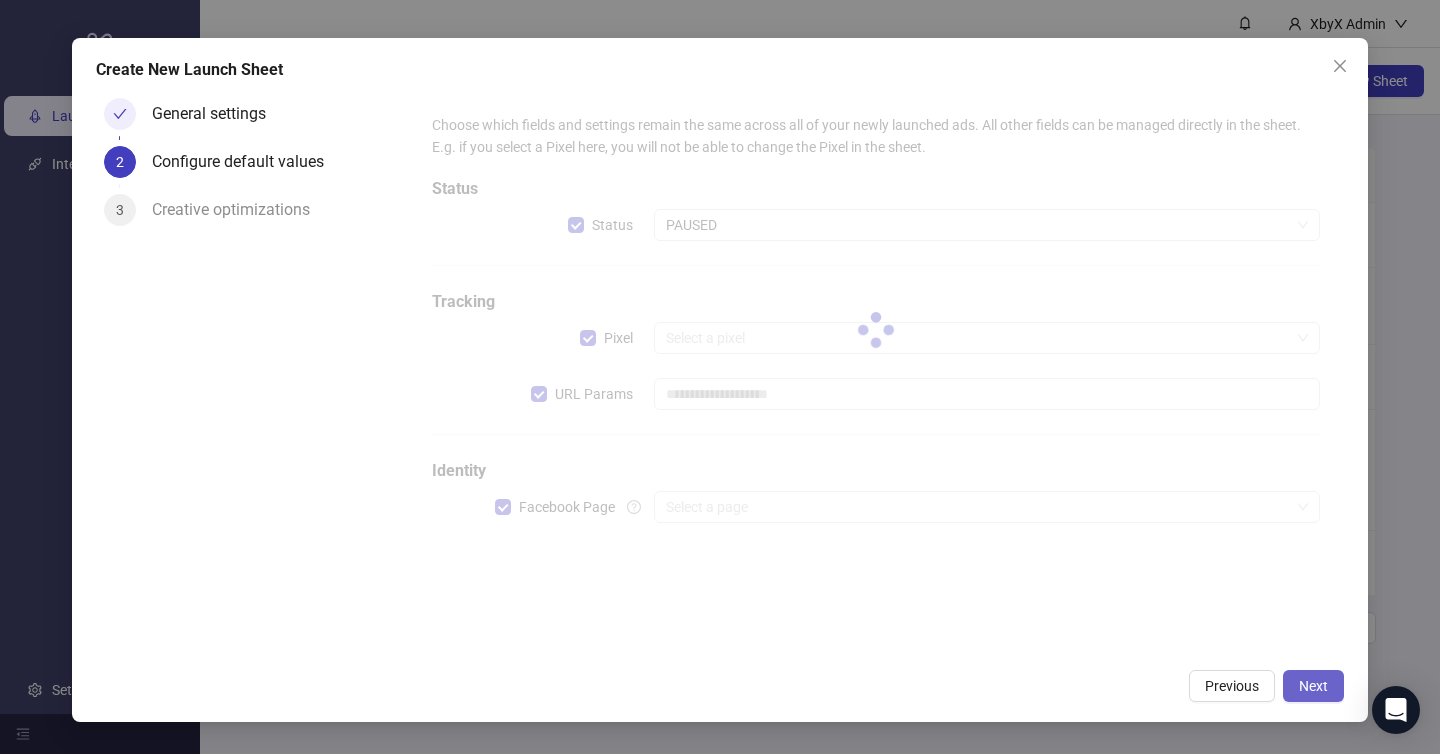type on "**********" 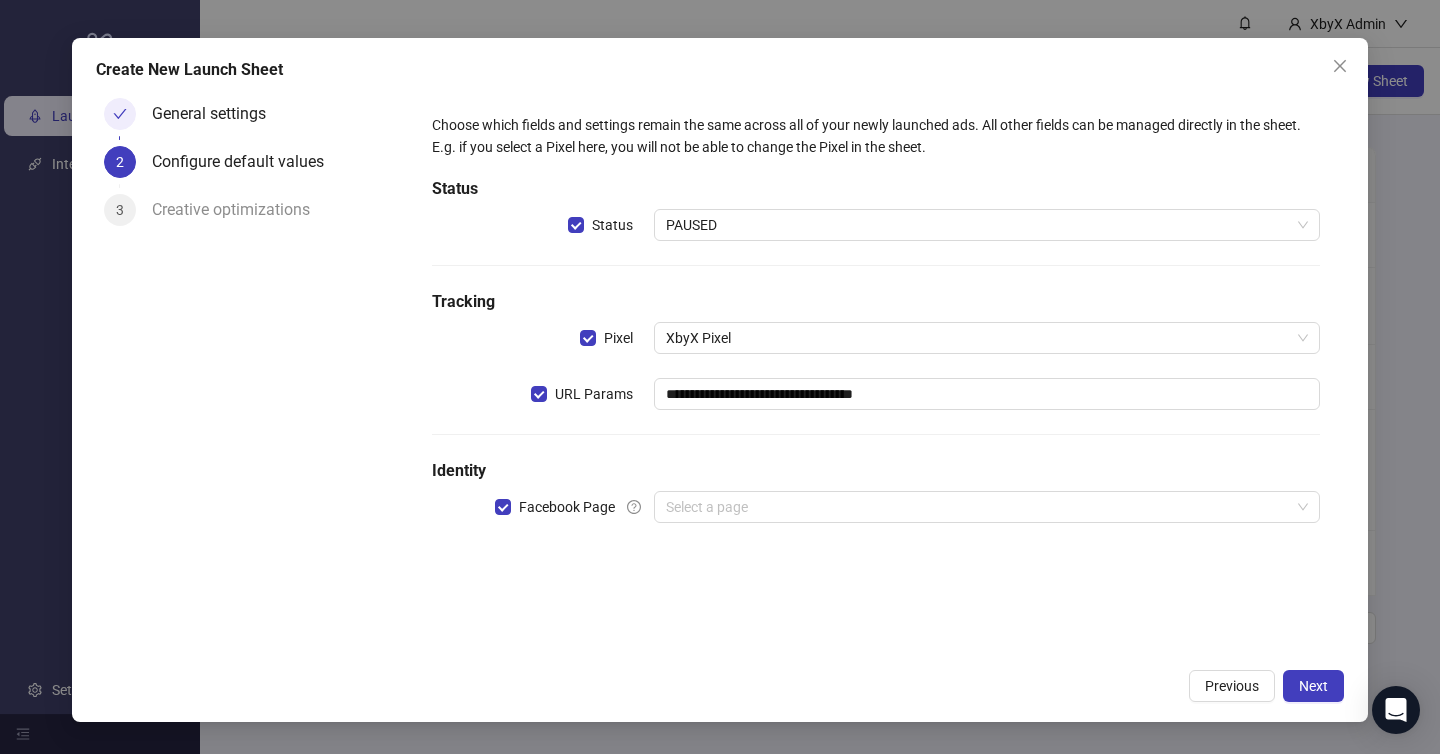 click on "Status" at bounding box center (876, 189) 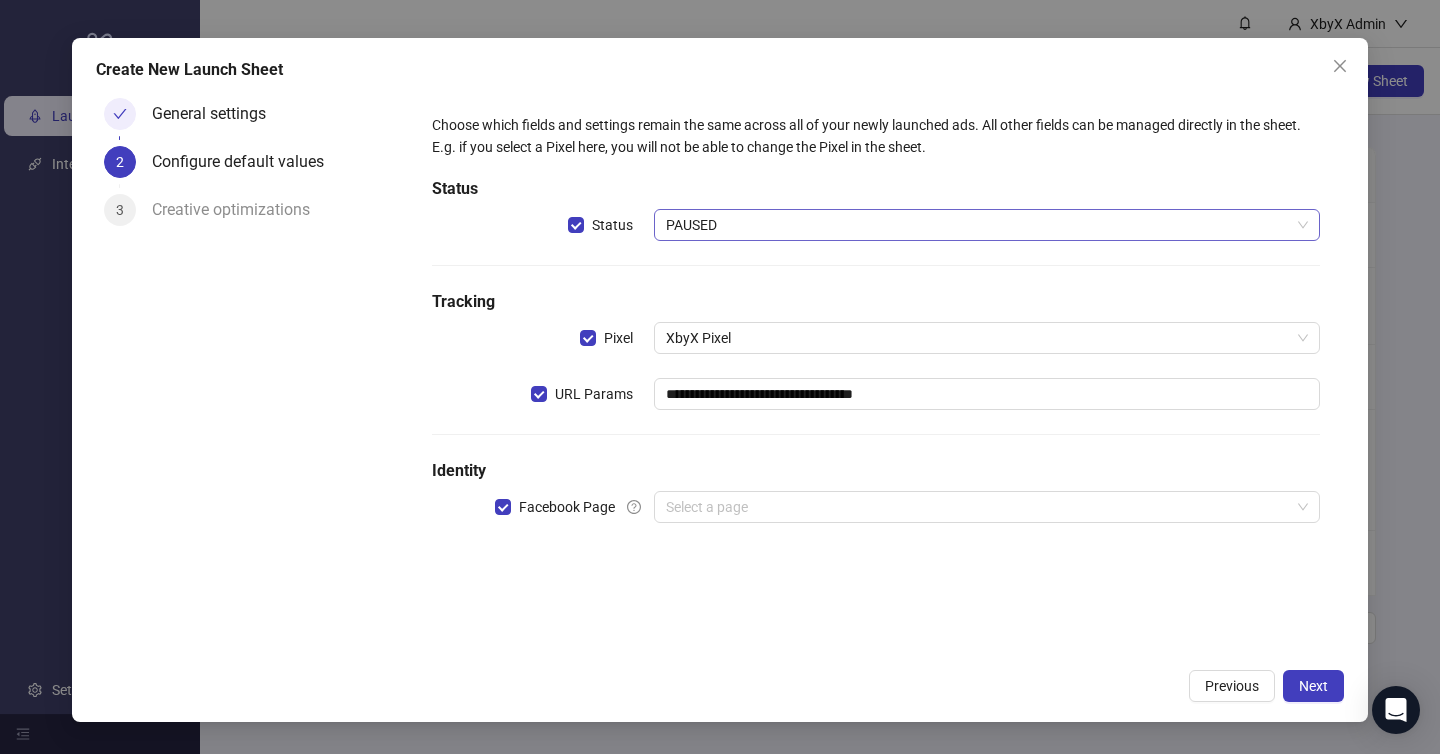 click on "PAUSED" at bounding box center [987, 225] 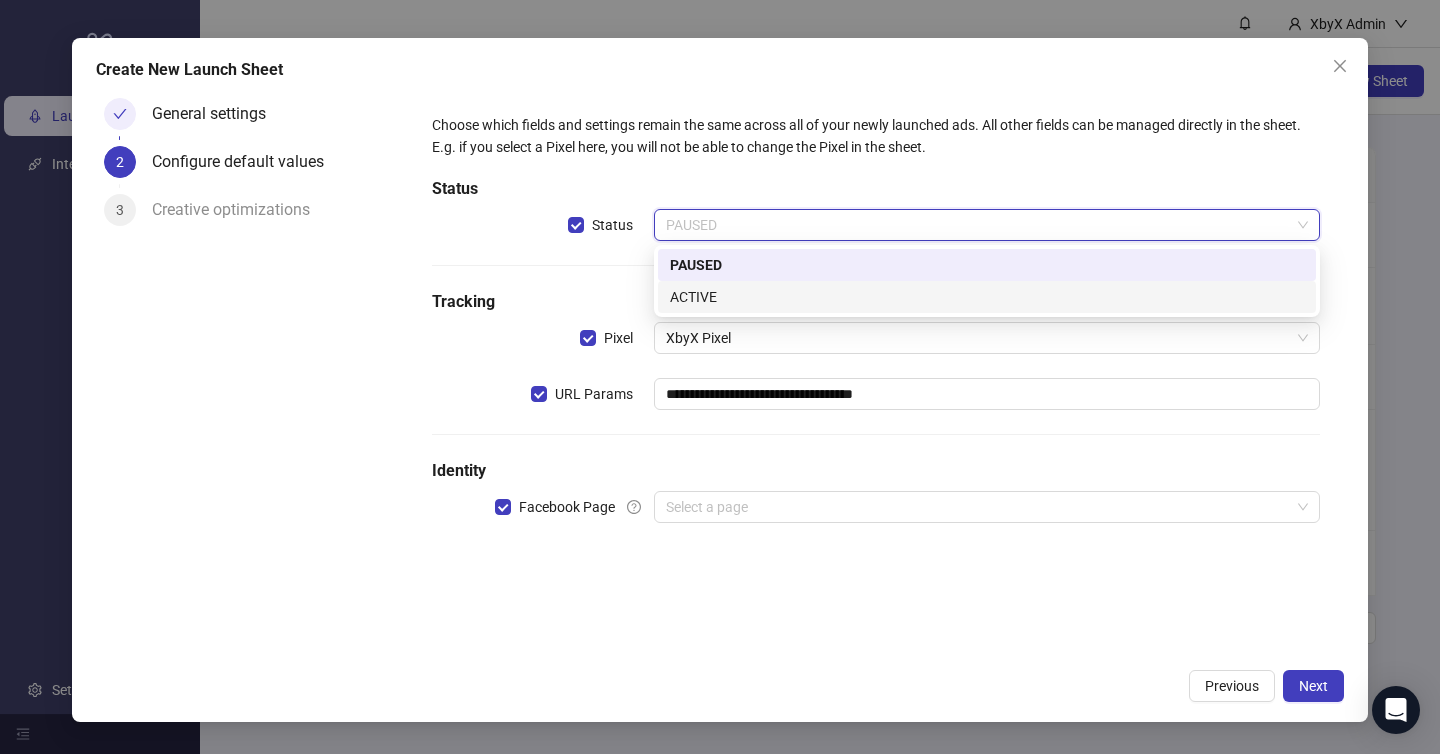 click on "ACTIVE" at bounding box center (987, 297) 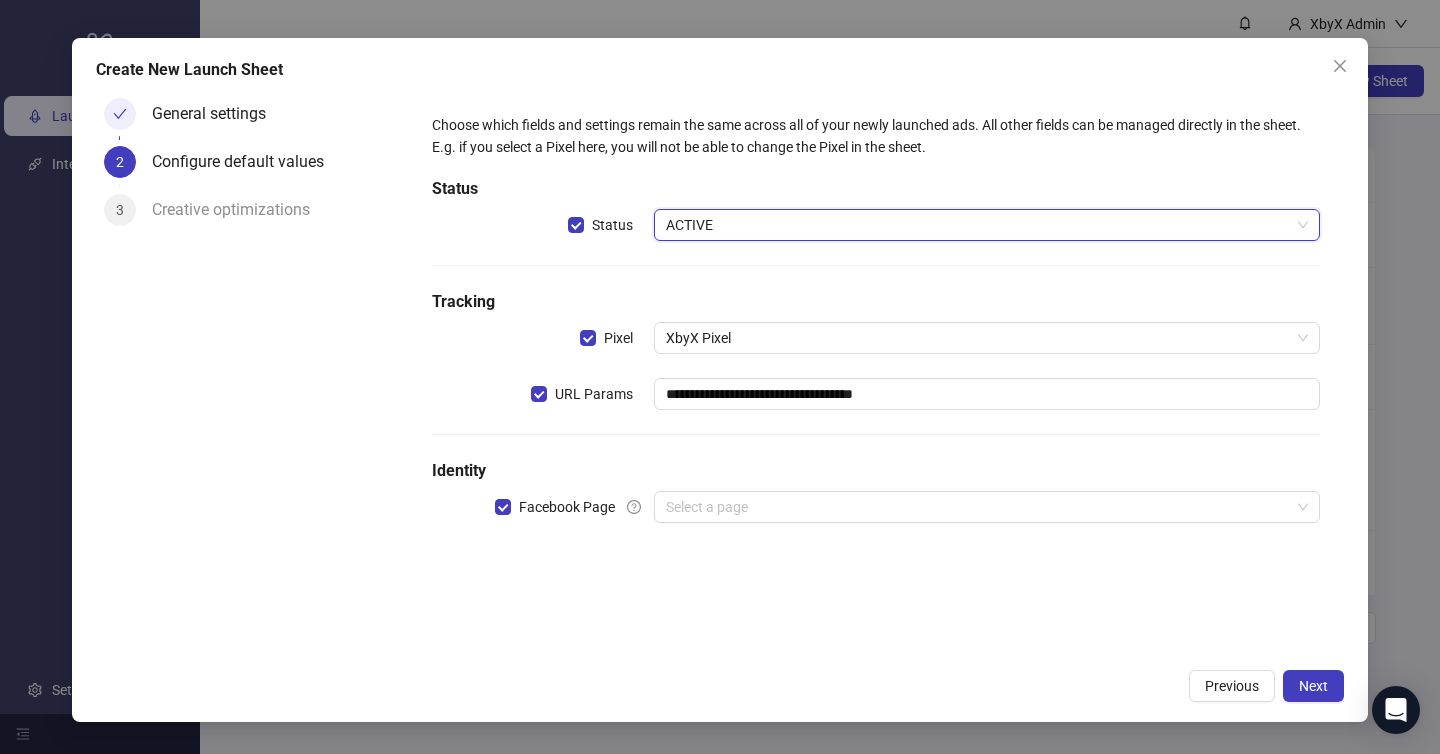 click on "**********" at bounding box center [876, 330] 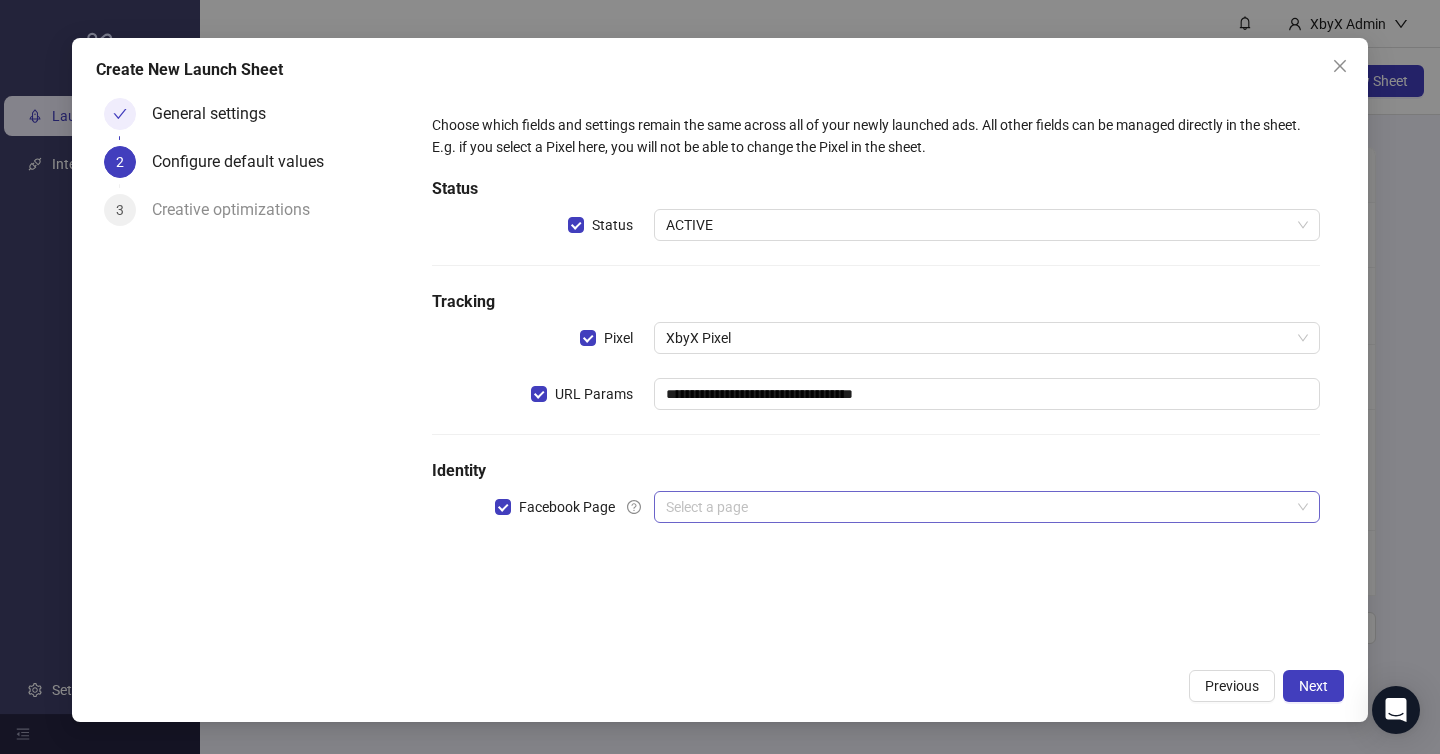 click at bounding box center (978, 507) 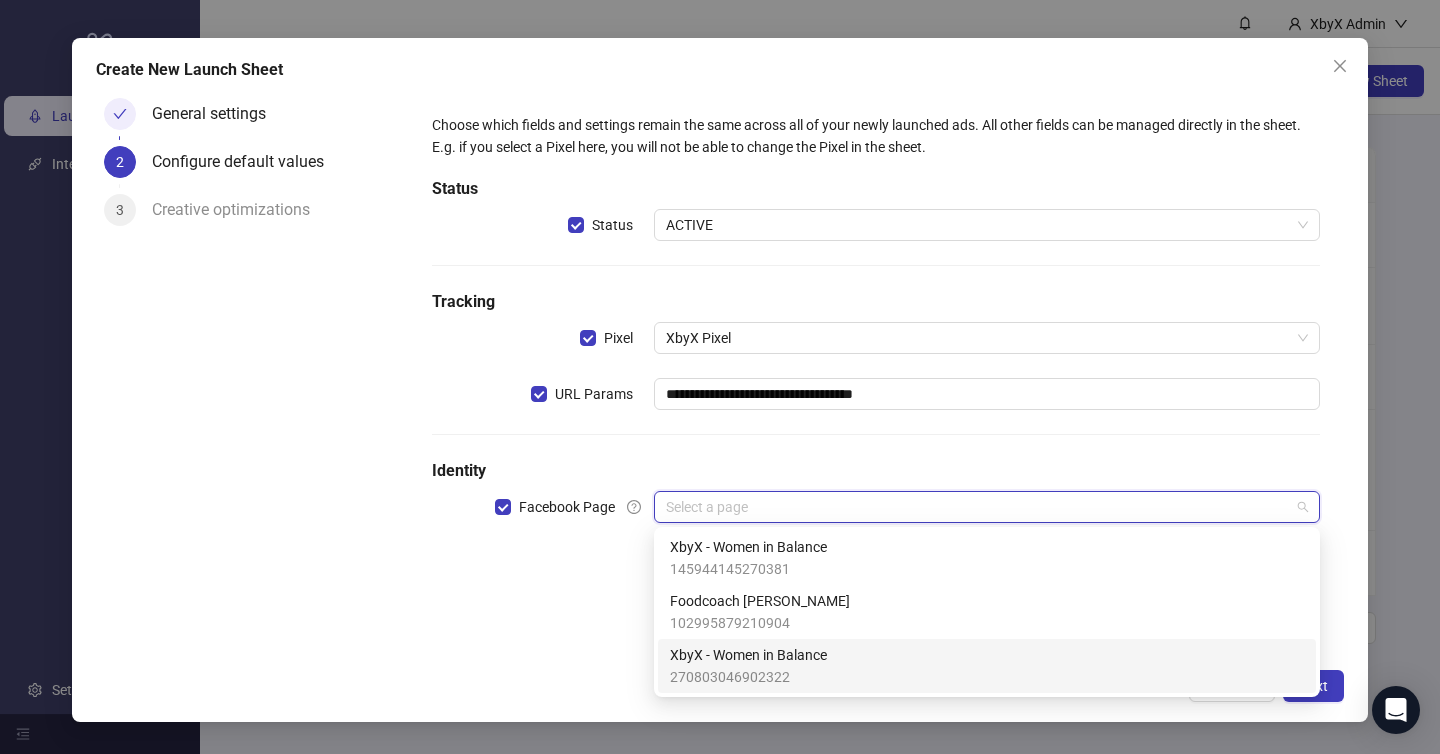 click on "XbyX - Women in Balance" at bounding box center [748, 655] 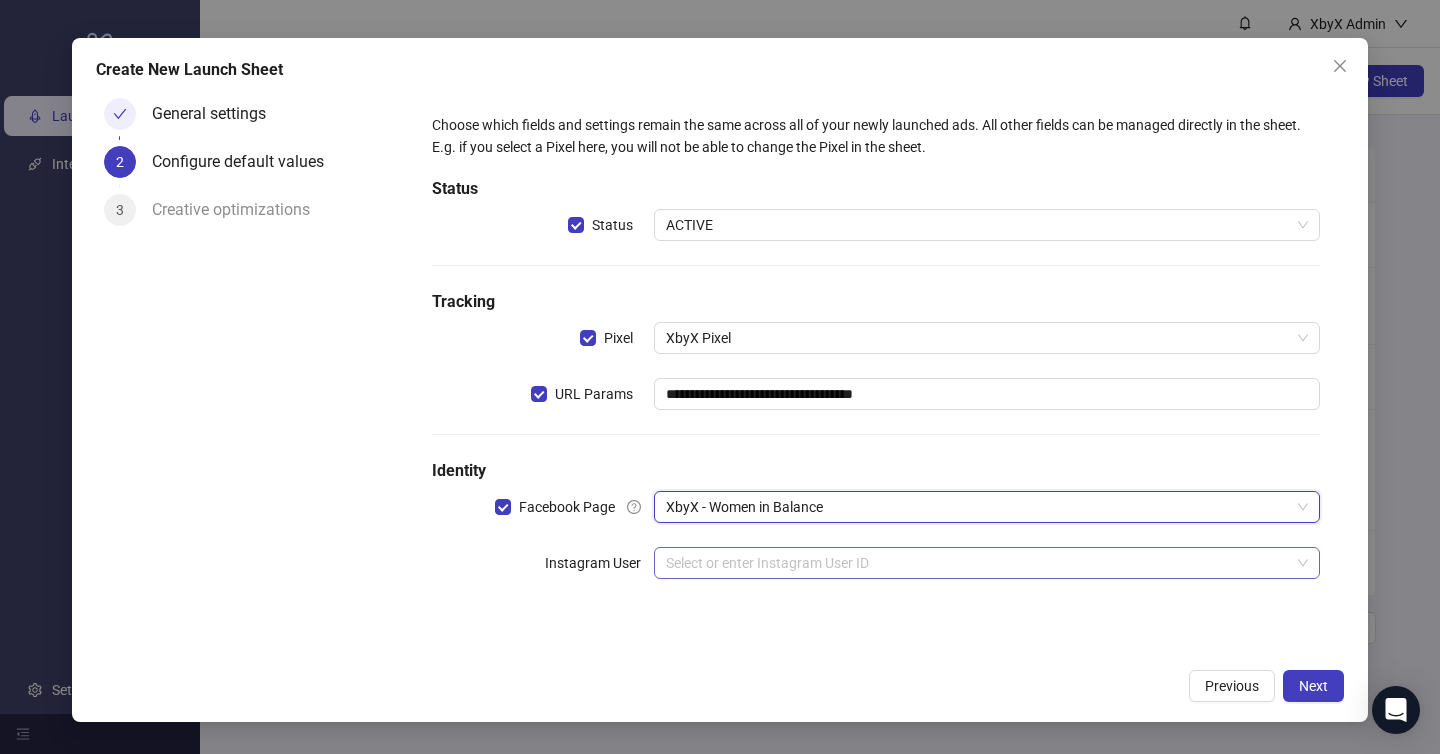 click at bounding box center (978, 563) 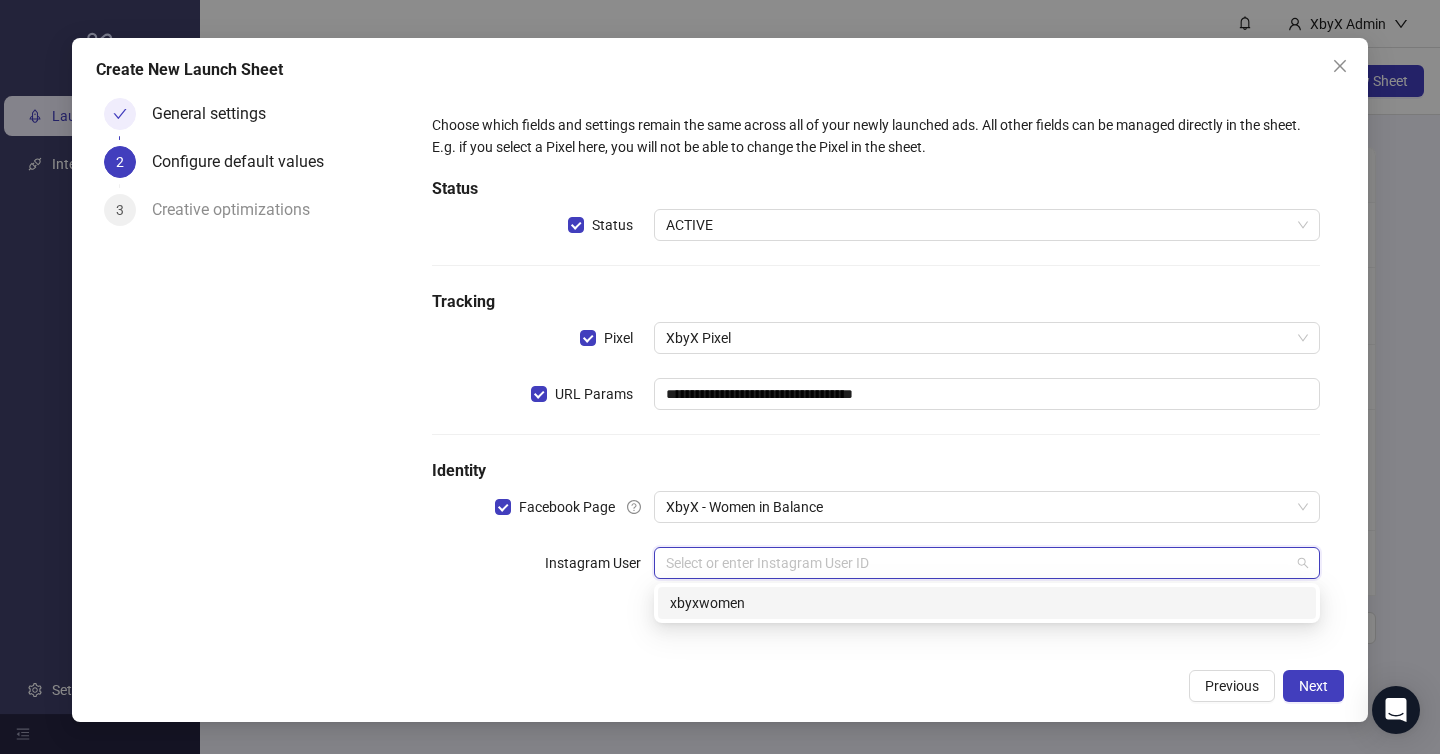 click on "xbyxwomen" at bounding box center (987, 603) 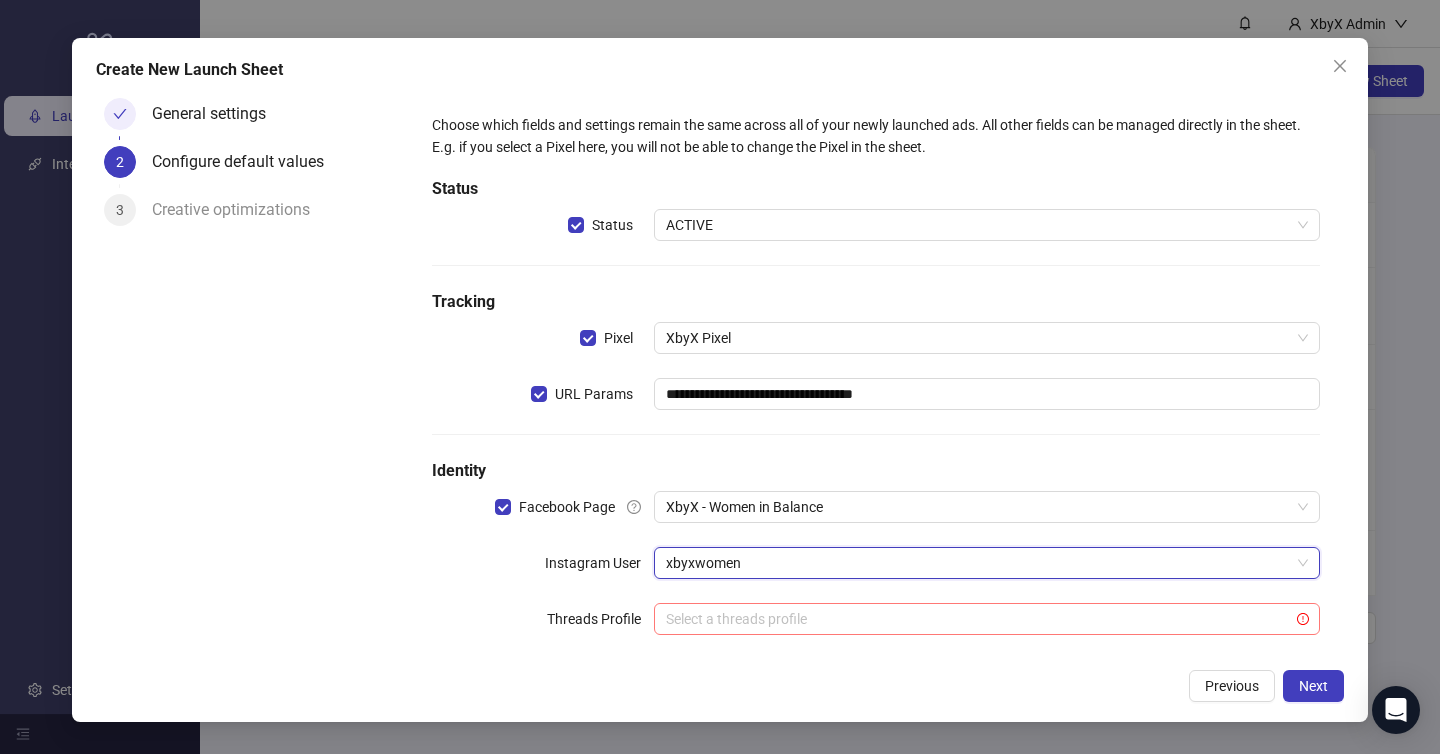 click at bounding box center (978, 619) 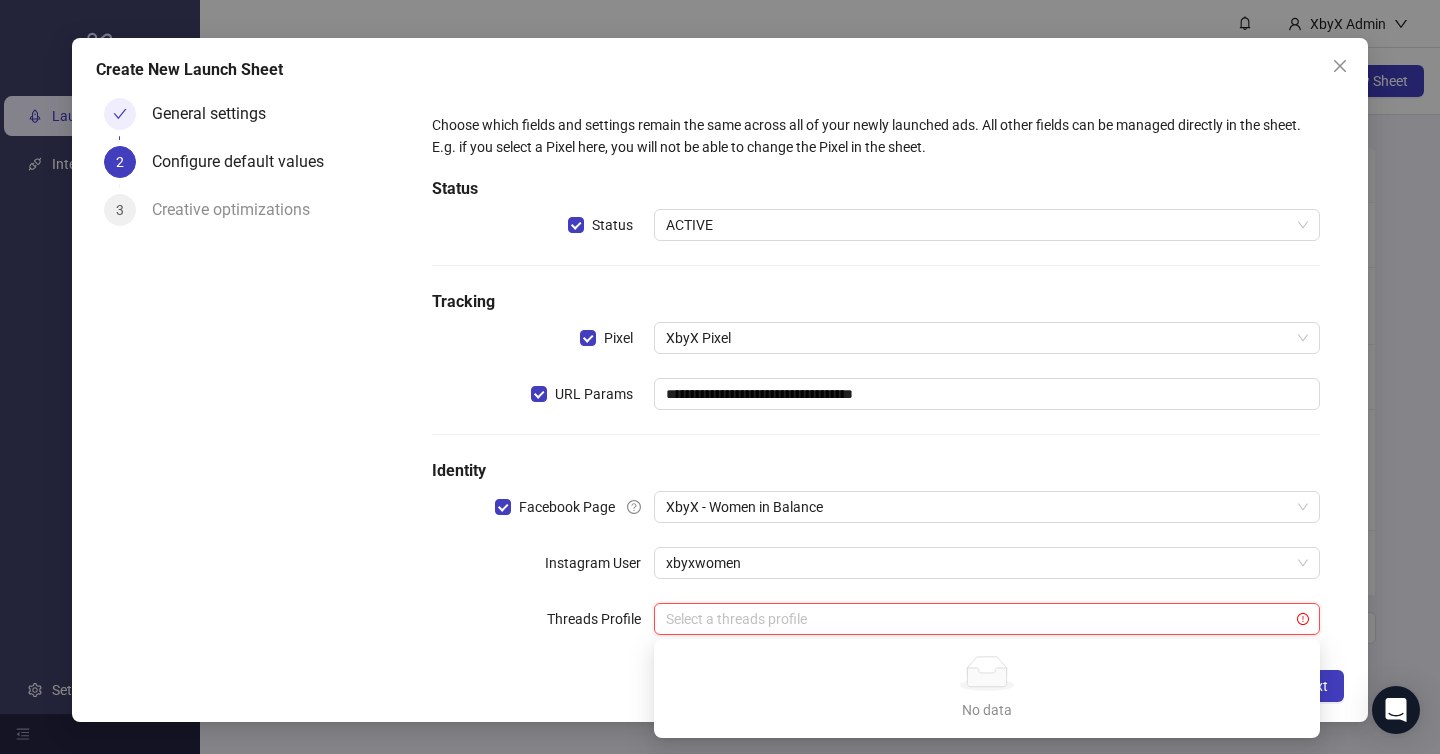 click on "**********" at bounding box center [876, 386] 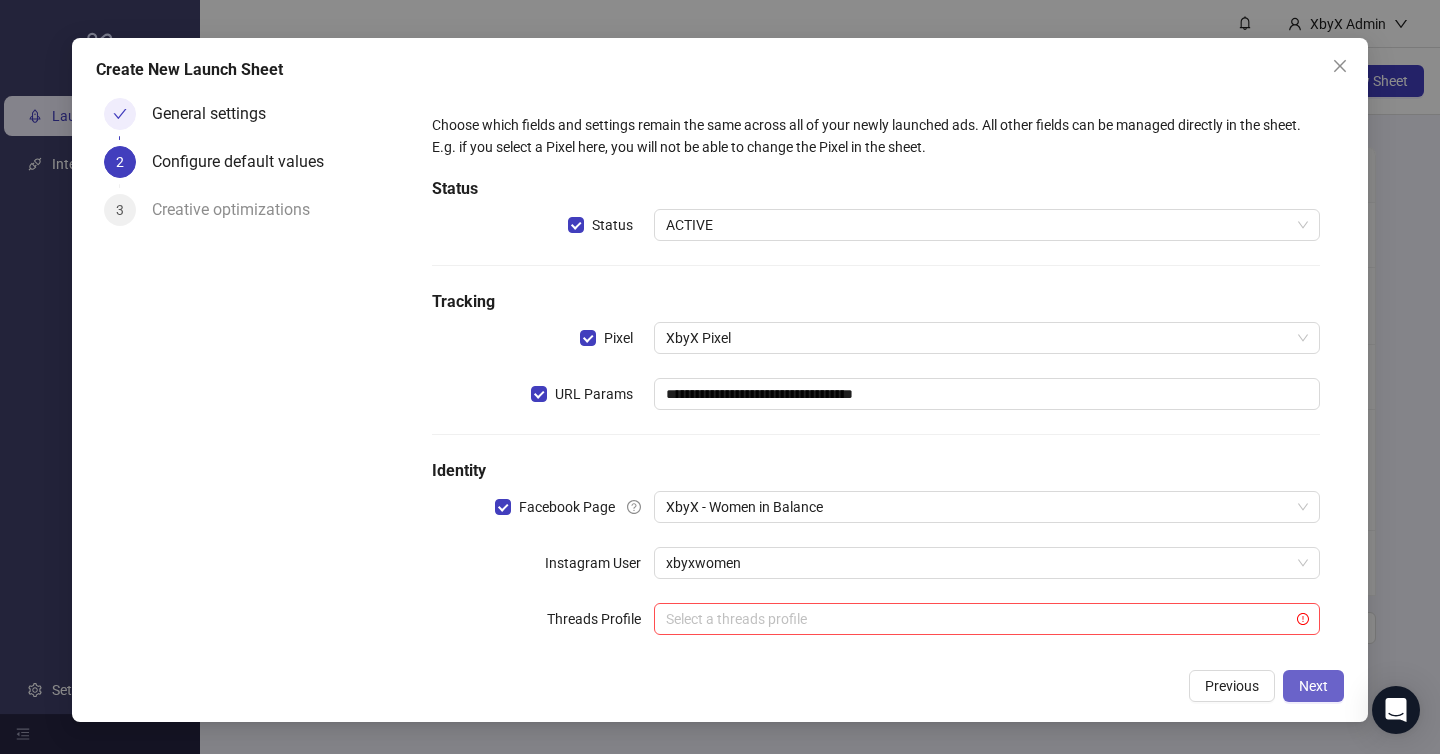click on "Next" at bounding box center [1313, 686] 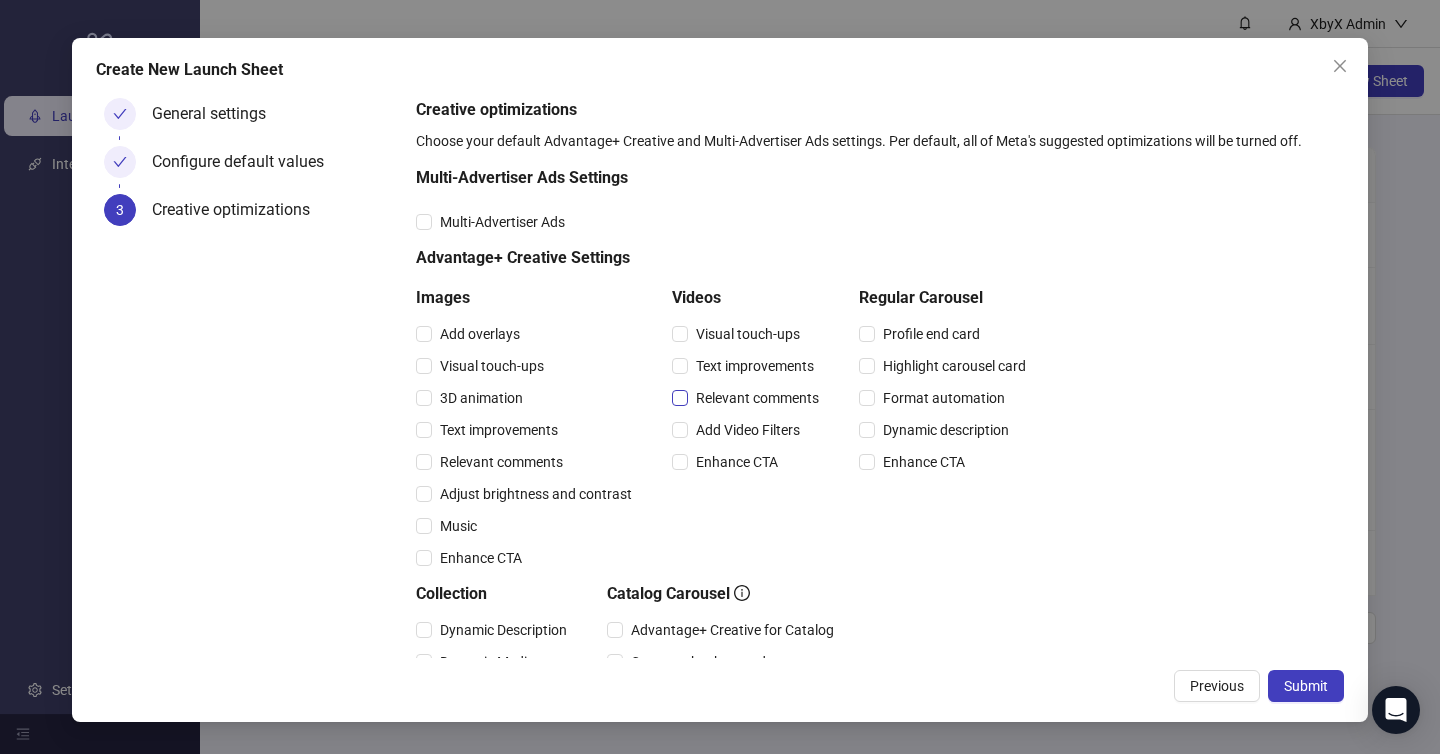 scroll, scrollTop: 41, scrollLeft: 0, axis: vertical 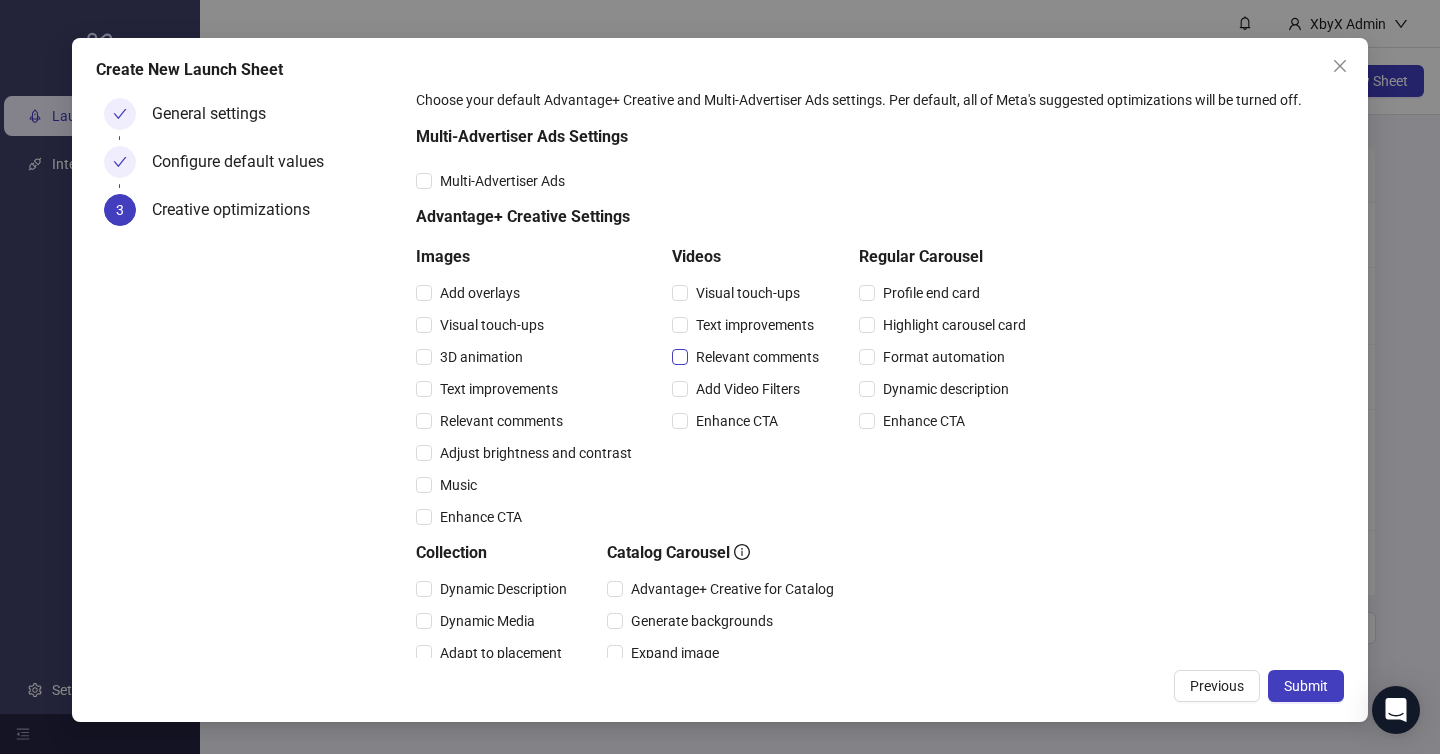 click on "Relevant comments" at bounding box center (757, 357) 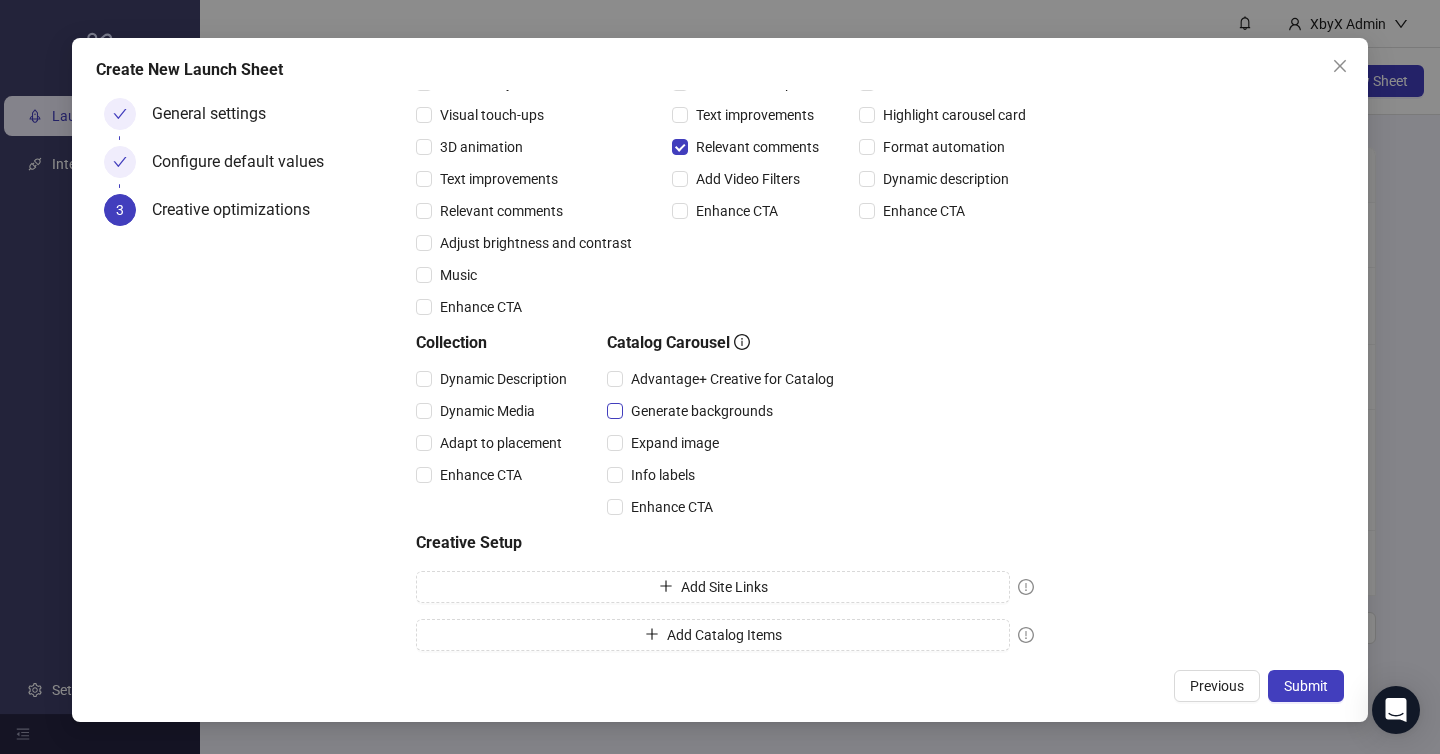 scroll, scrollTop: 259, scrollLeft: 0, axis: vertical 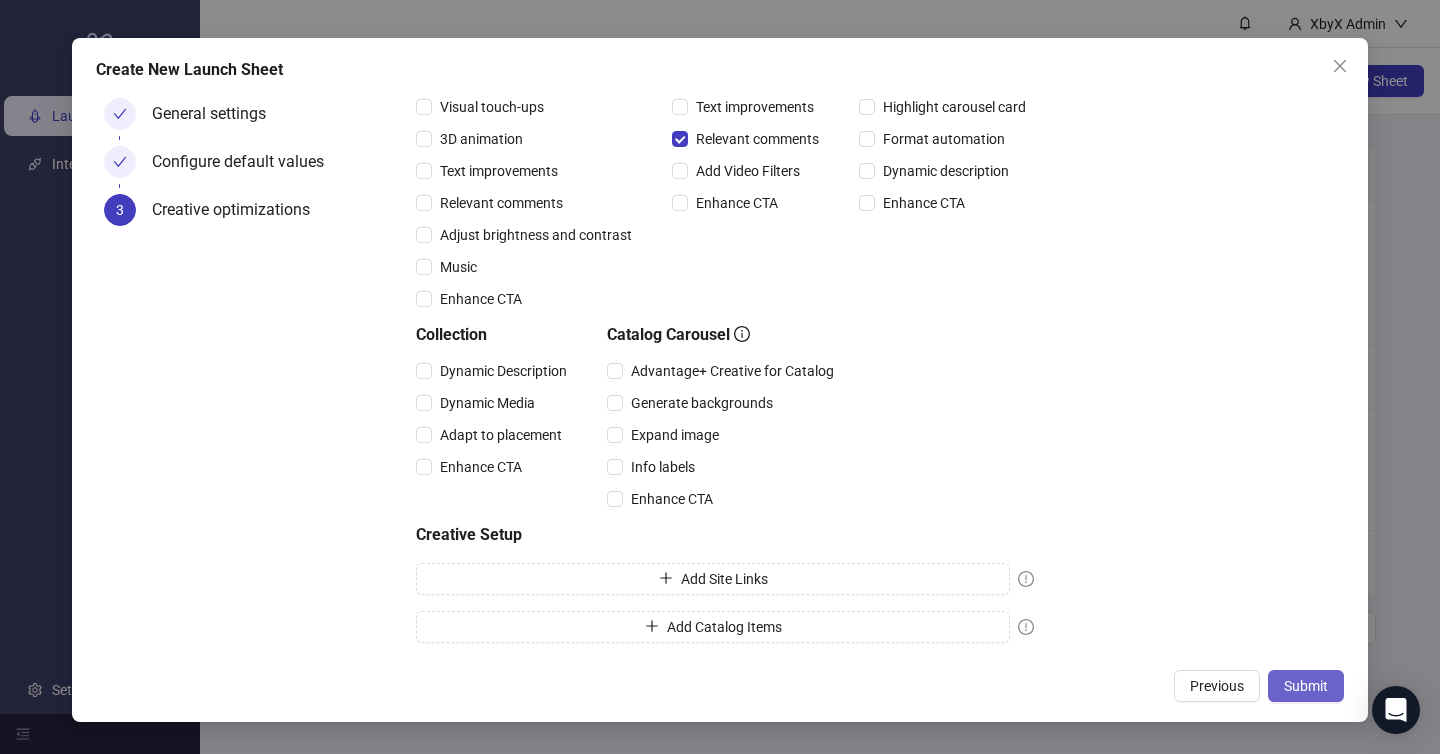 click on "Submit" at bounding box center [1306, 686] 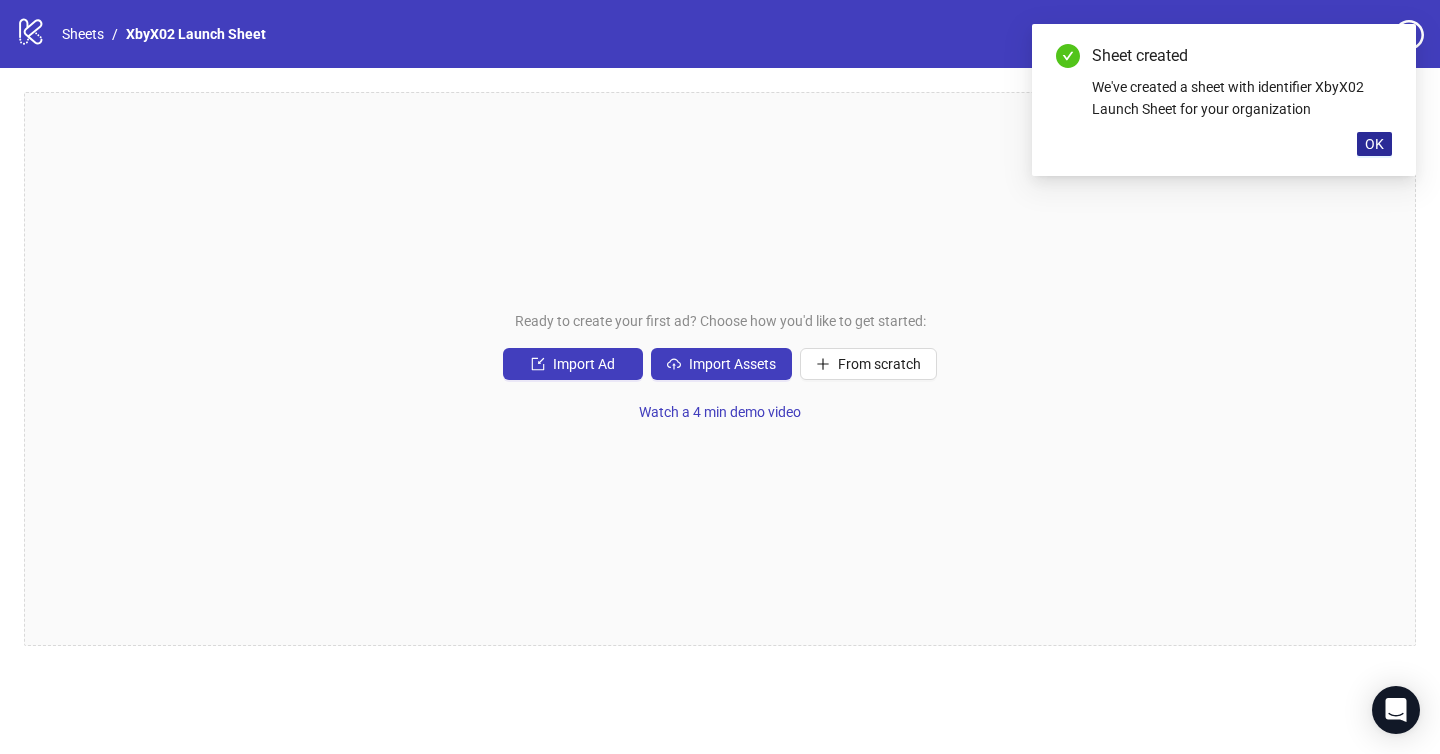 click on "OK" at bounding box center (1374, 144) 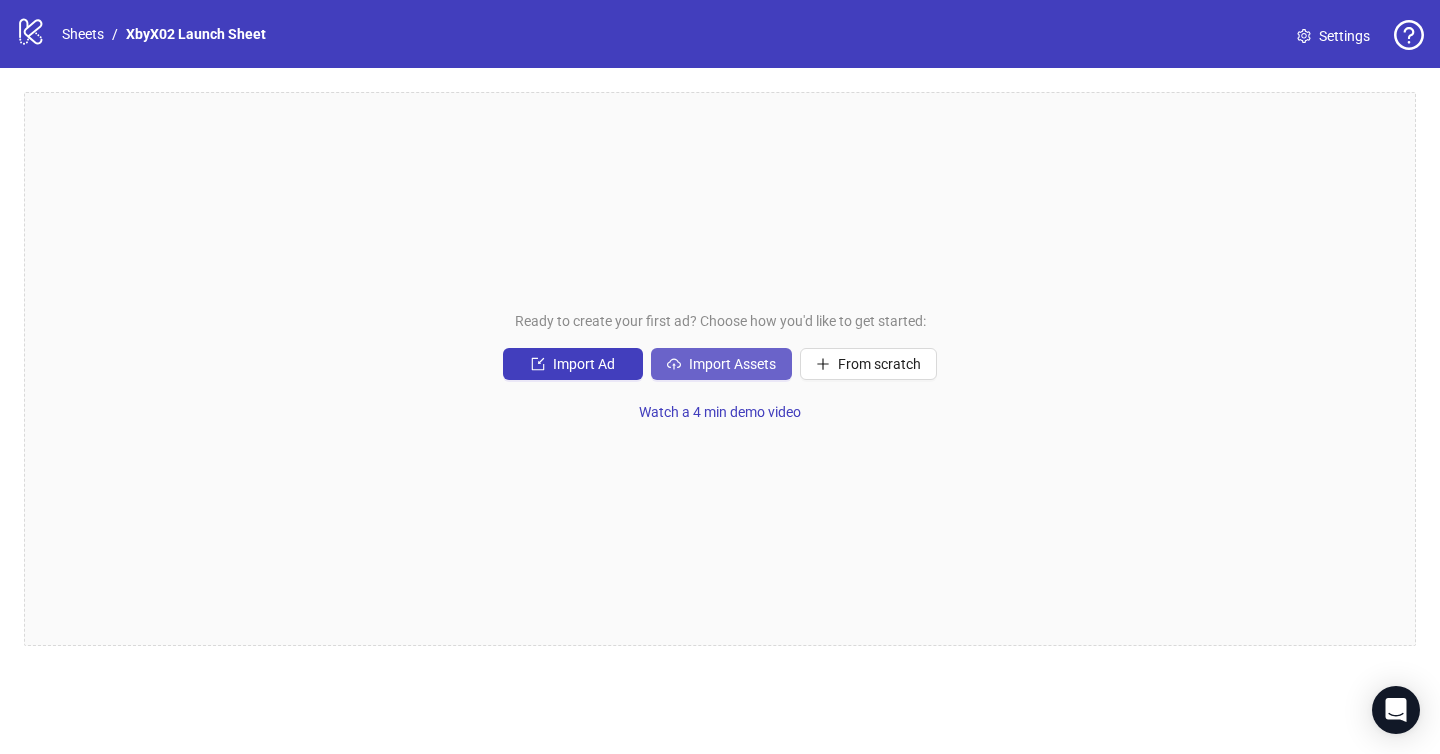 click on "Import Assets" at bounding box center [732, 364] 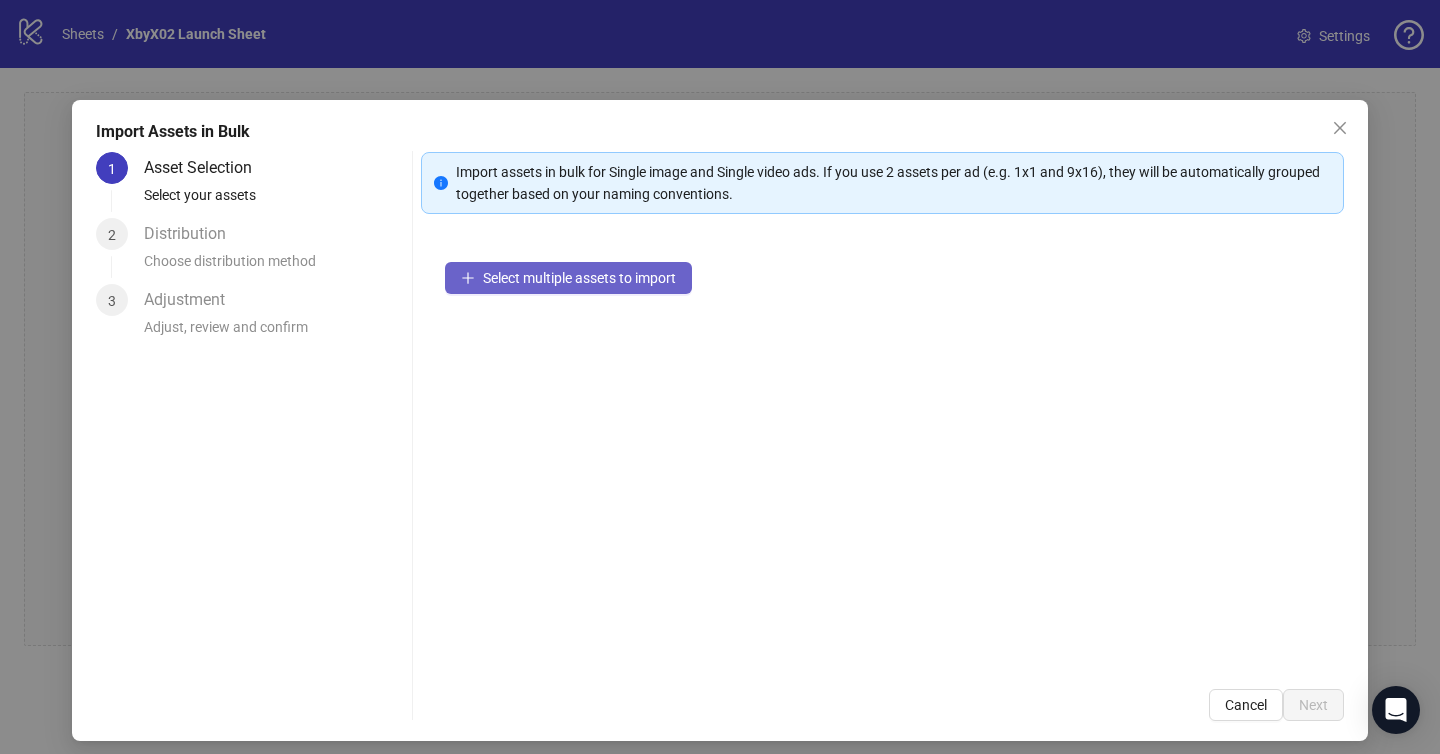 click on "Select multiple assets to import" at bounding box center (579, 278) 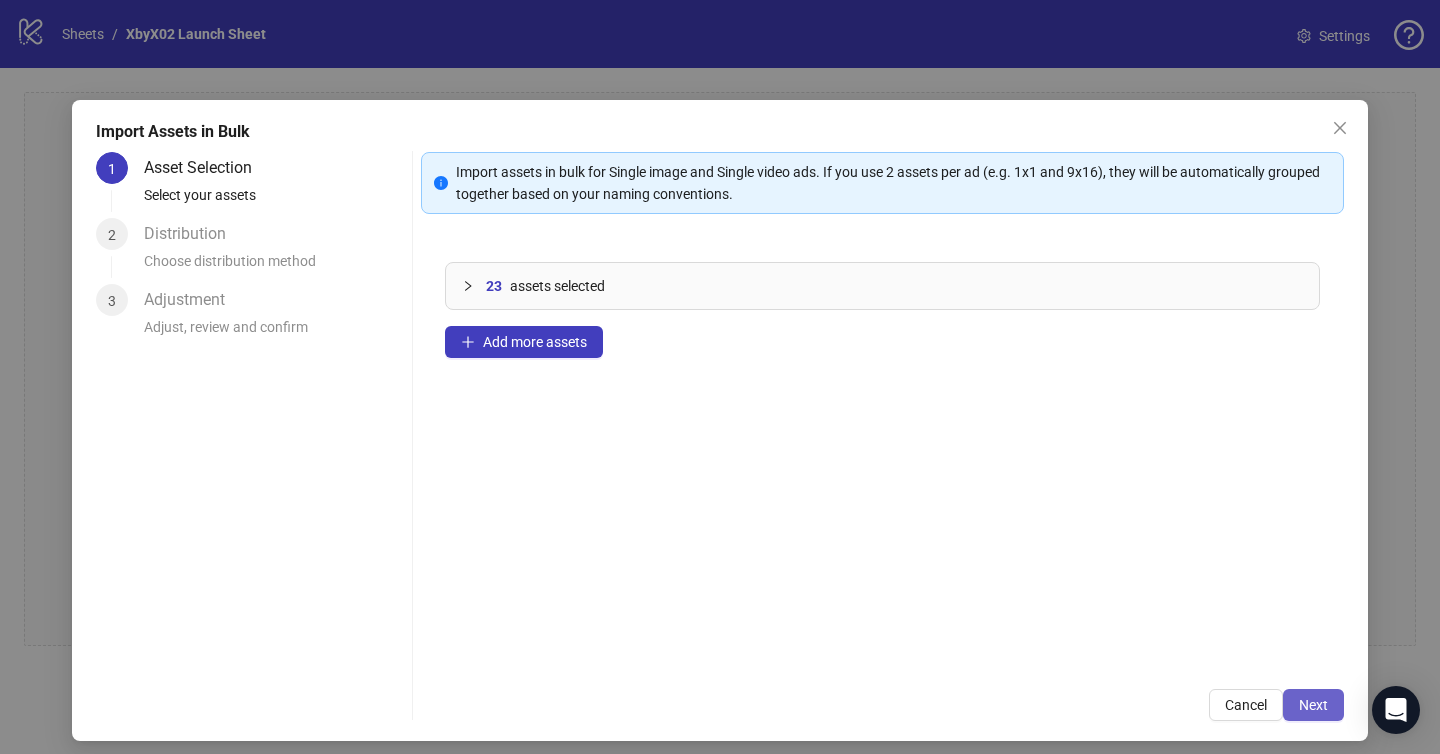 click on "Next" at bounding box center (1313, 705) 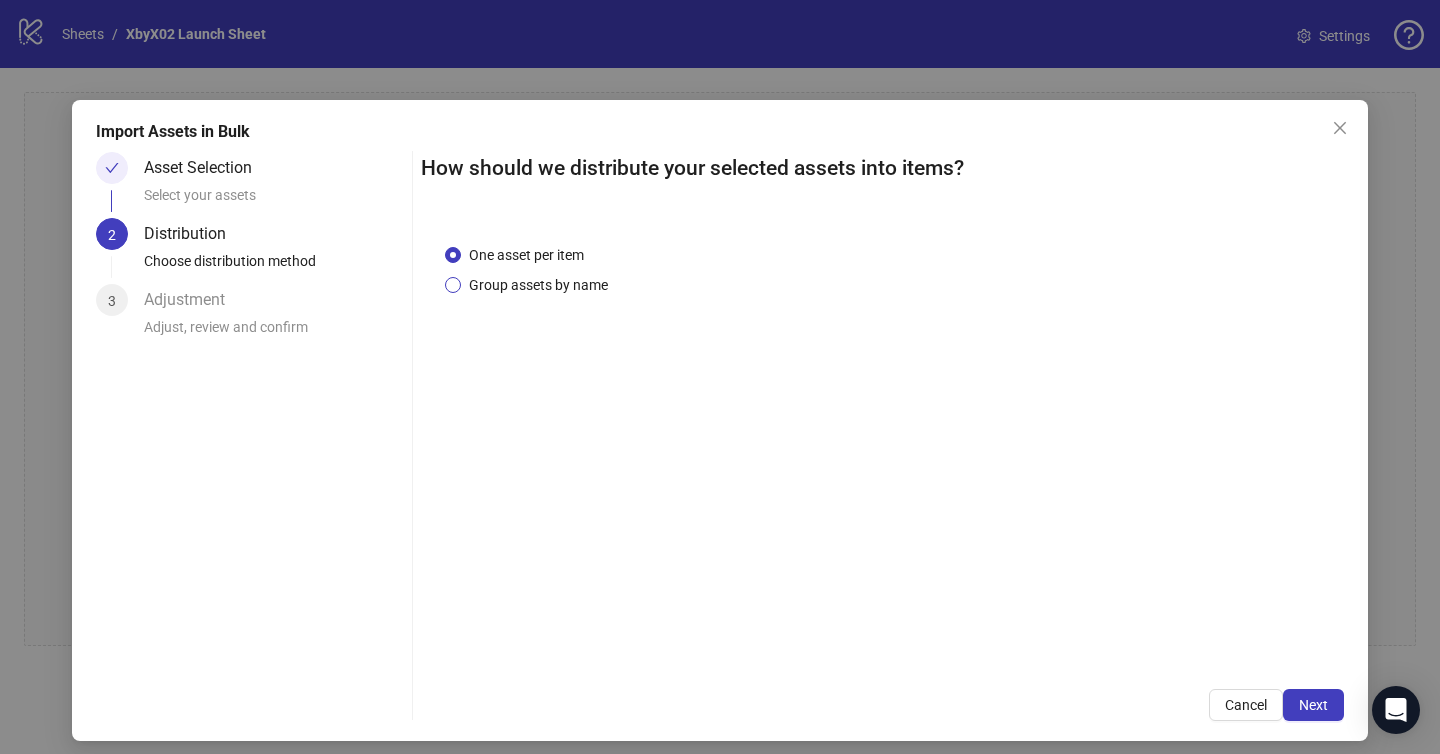 click on "Group assets by name" at bounding box center (538, 285) 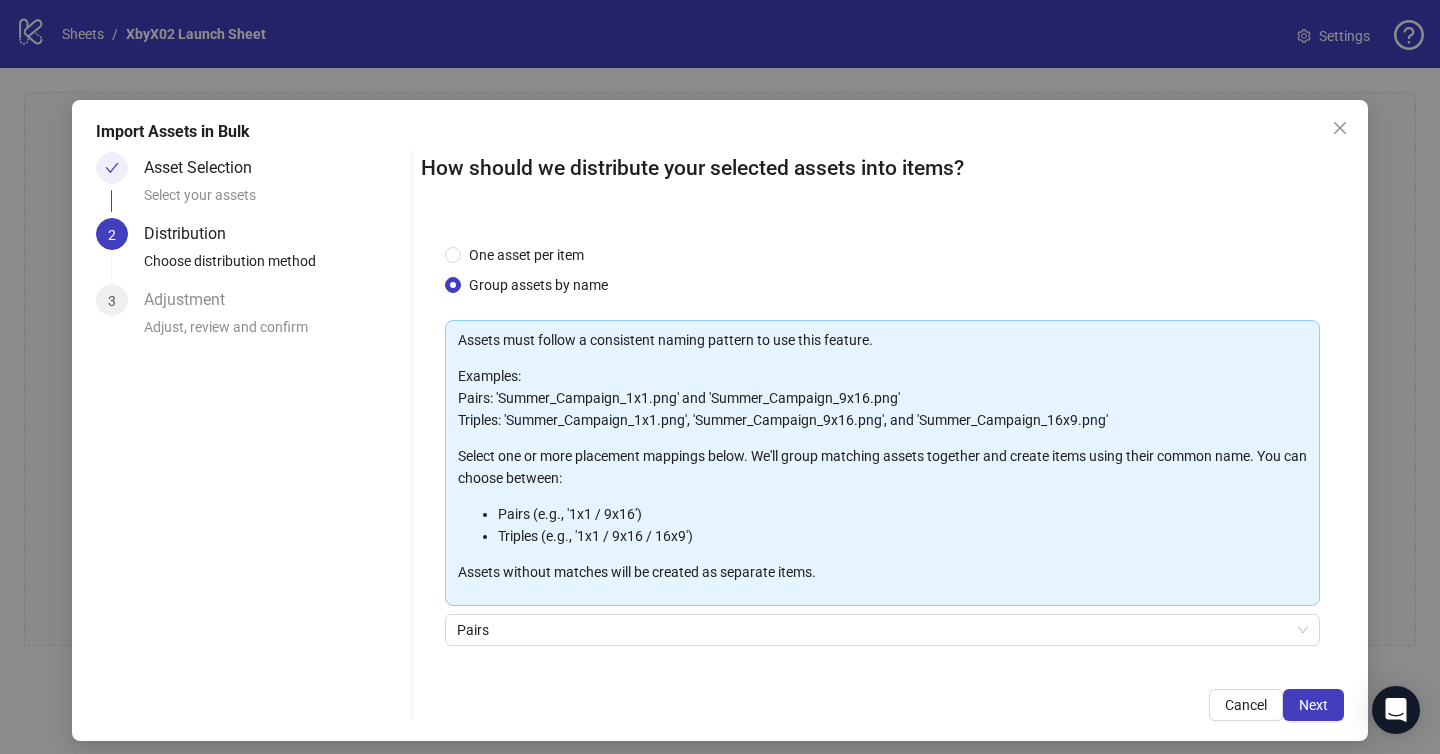 scroll, scrollTop: 141, scrollLeft: 0, axis: vertical 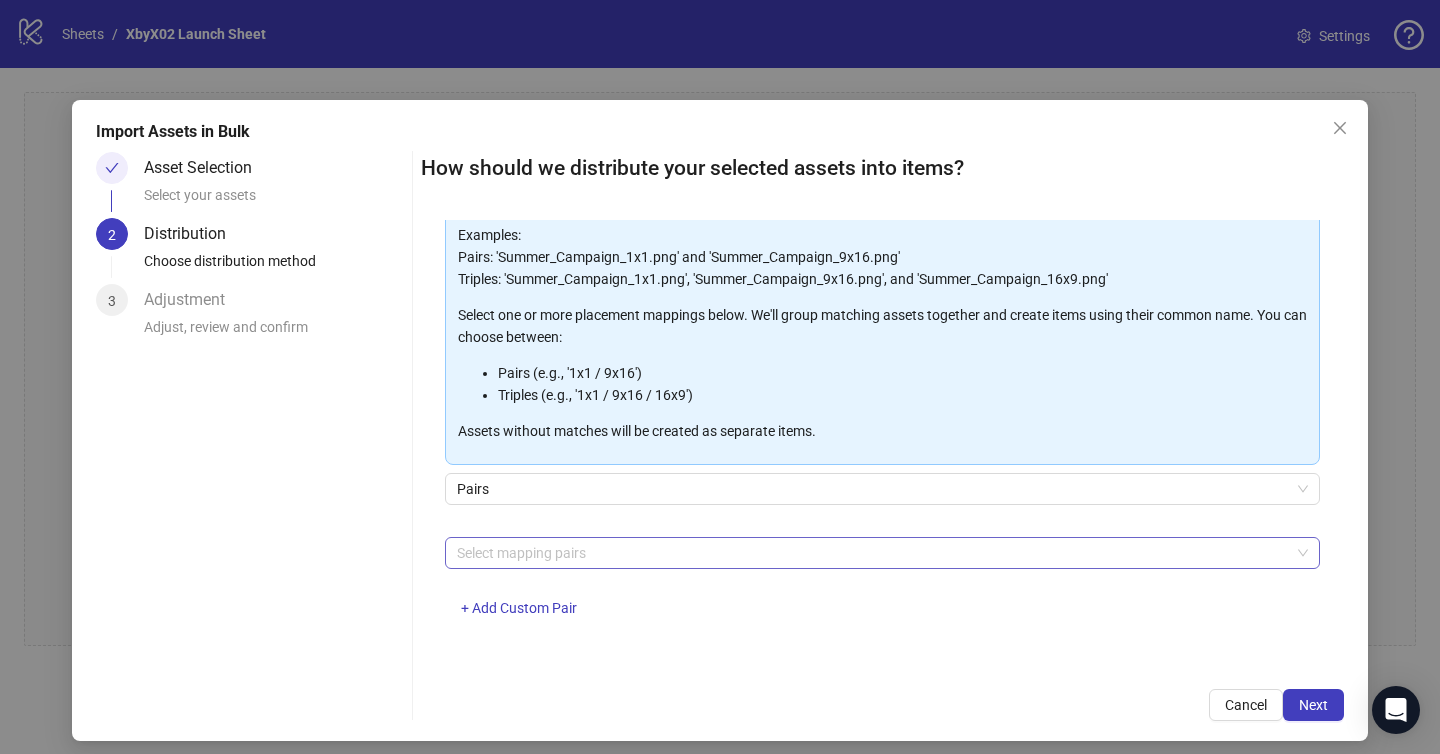 click at bounding box center (872, 553) 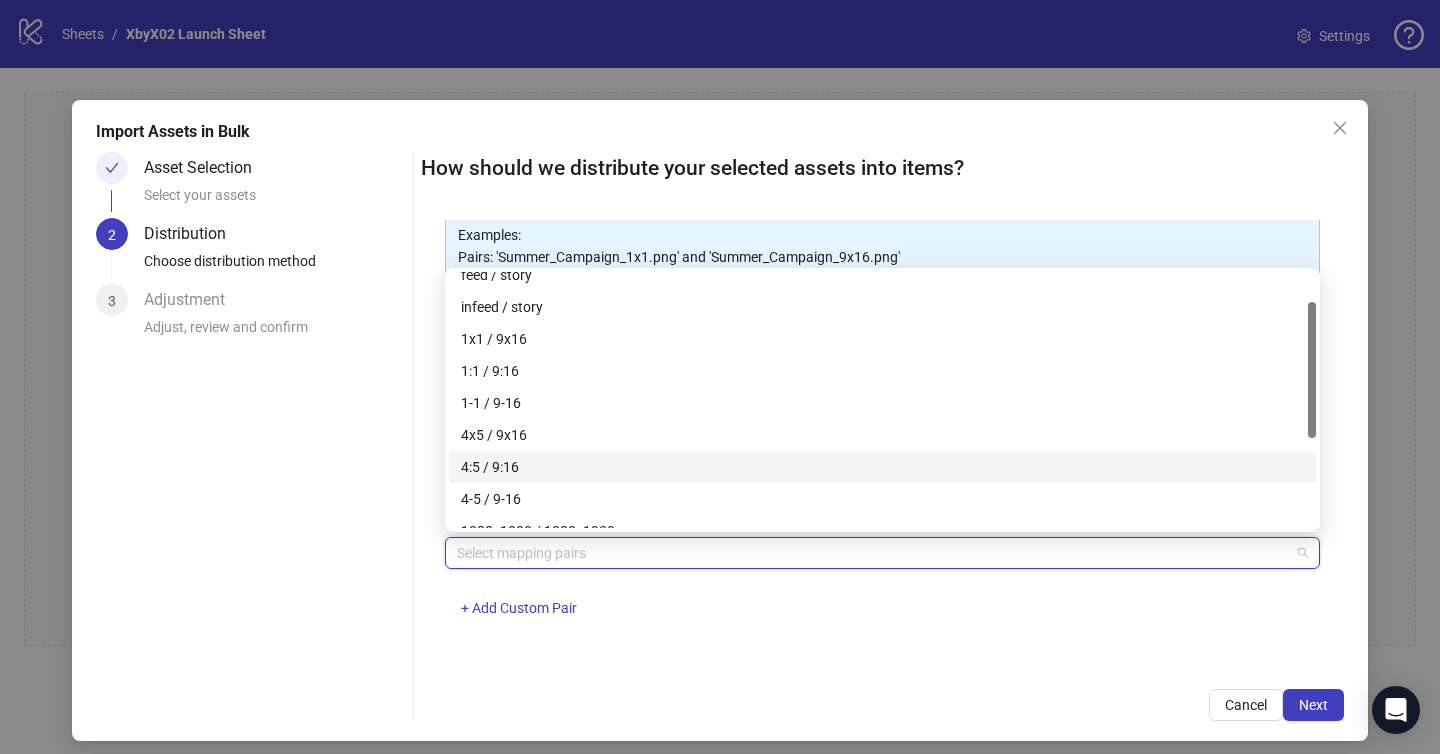 scroll, scrollTop: 62, scrollLeft: 0, axis: vertical 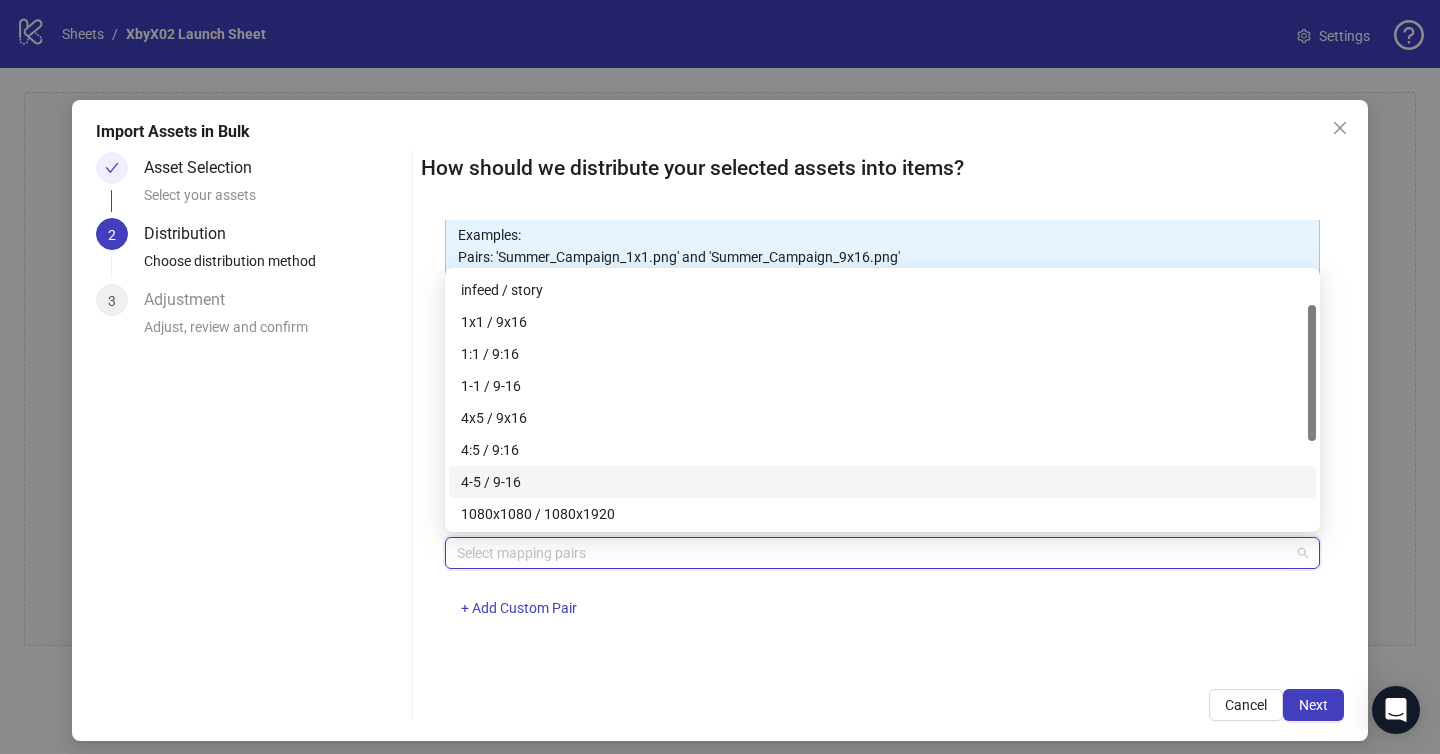 click on "4-5 / 9-16" at bounding box center [882, 482] 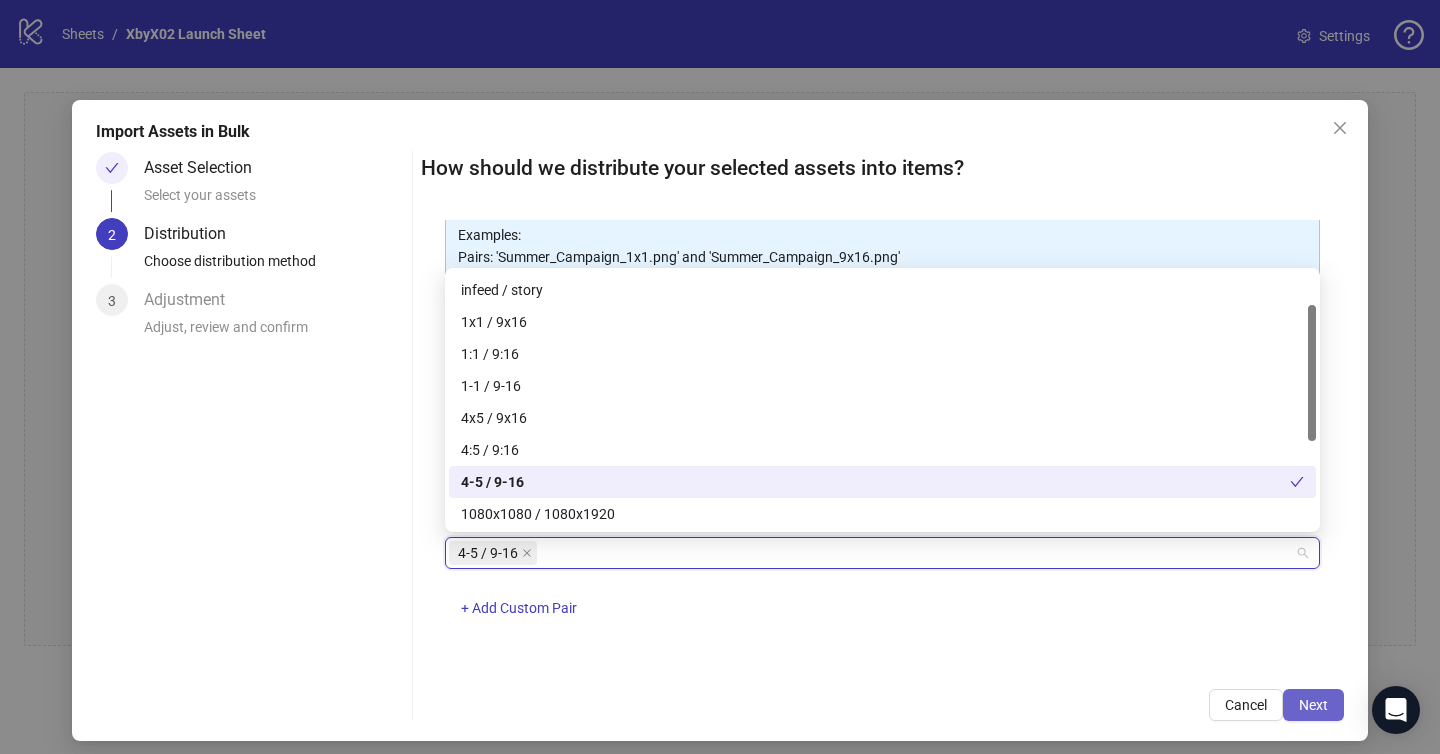 click on "Next" at bounding box center (1313, 705) 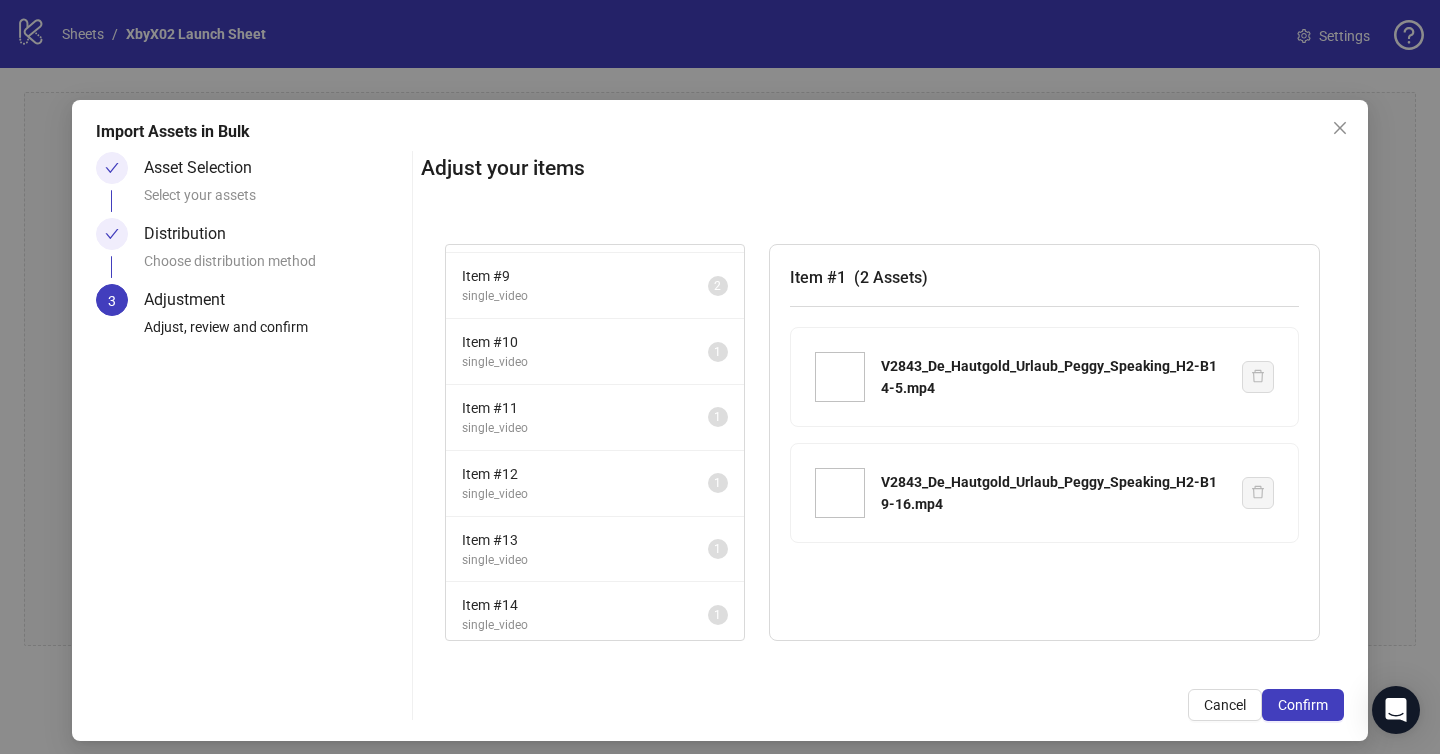 scroll, scrollTop: 526, scrollLeft: 0, axis: vertical 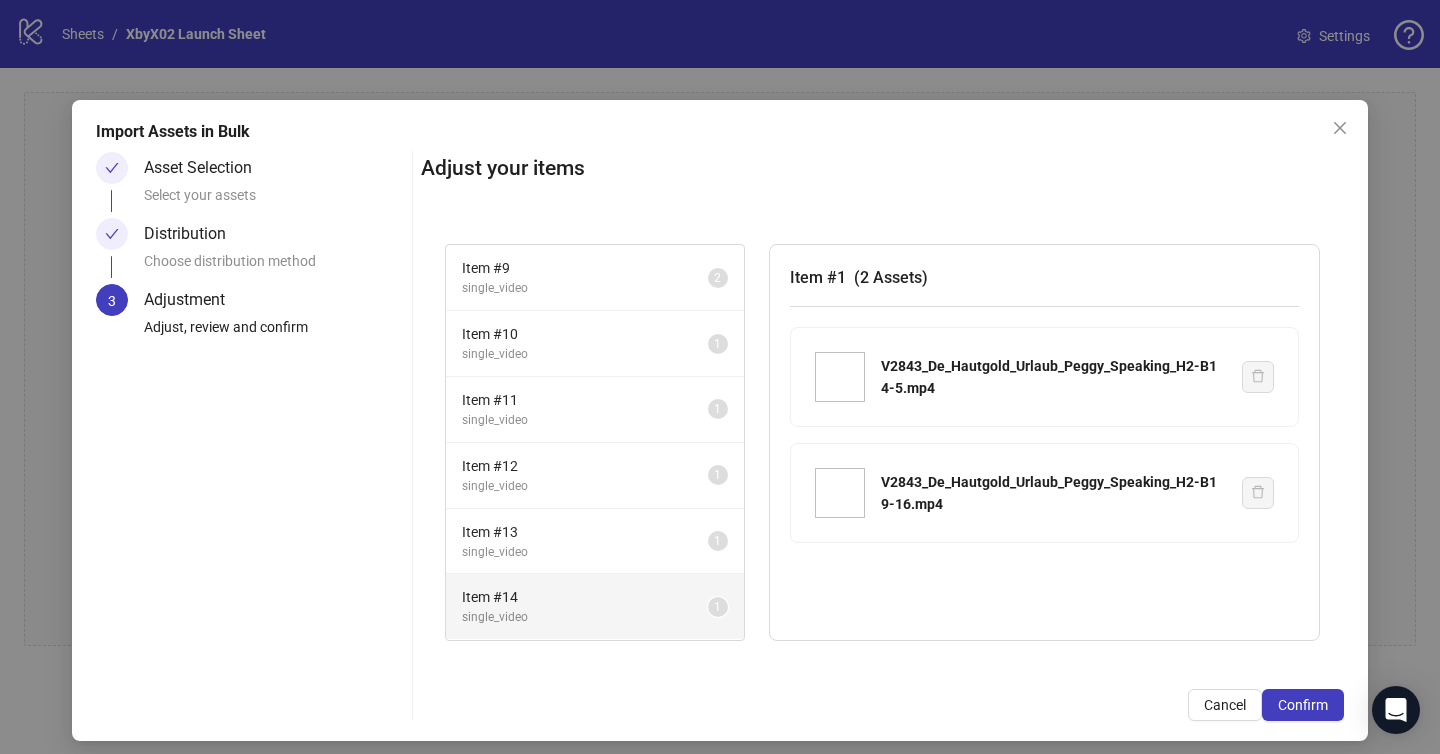 click on "single_video" at bounding box center (585, 617) 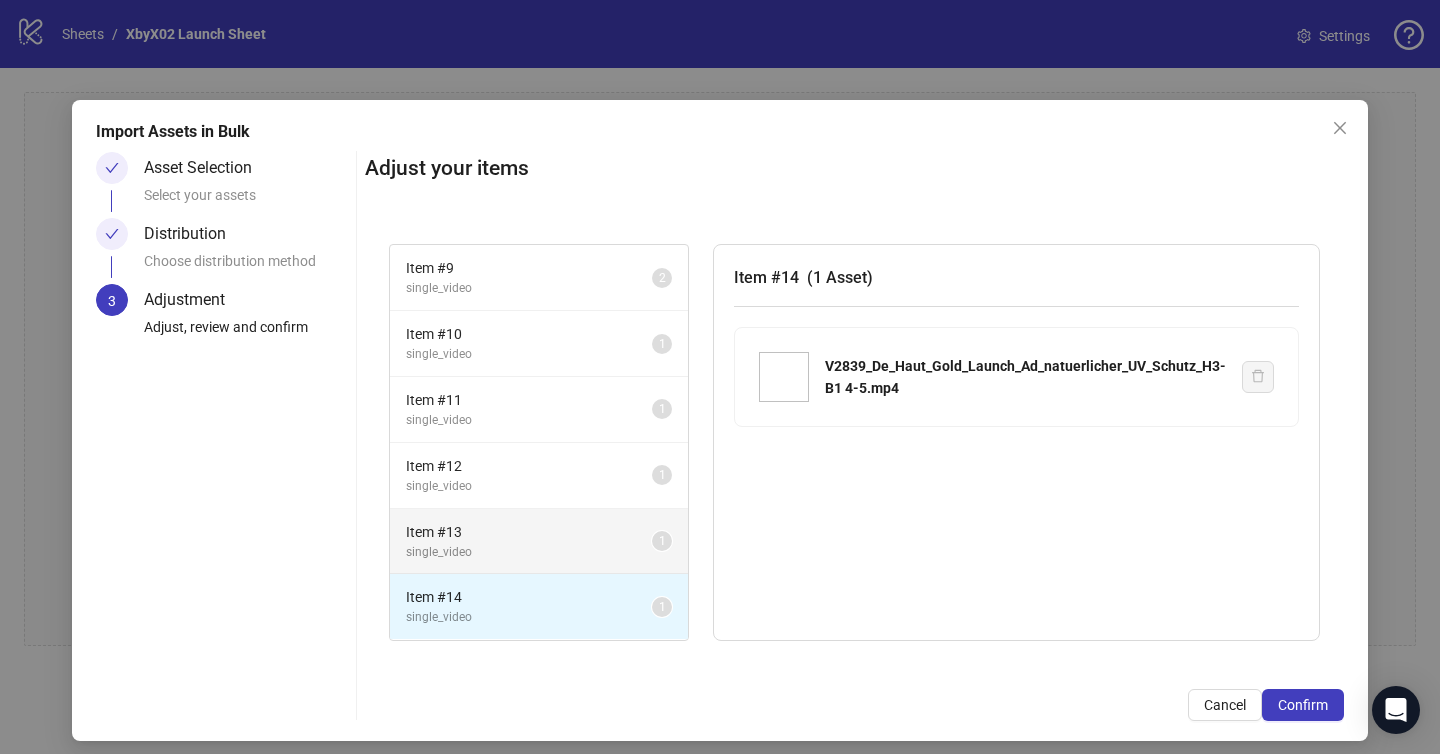 click on "single_video" at bounding box center (529, 552) 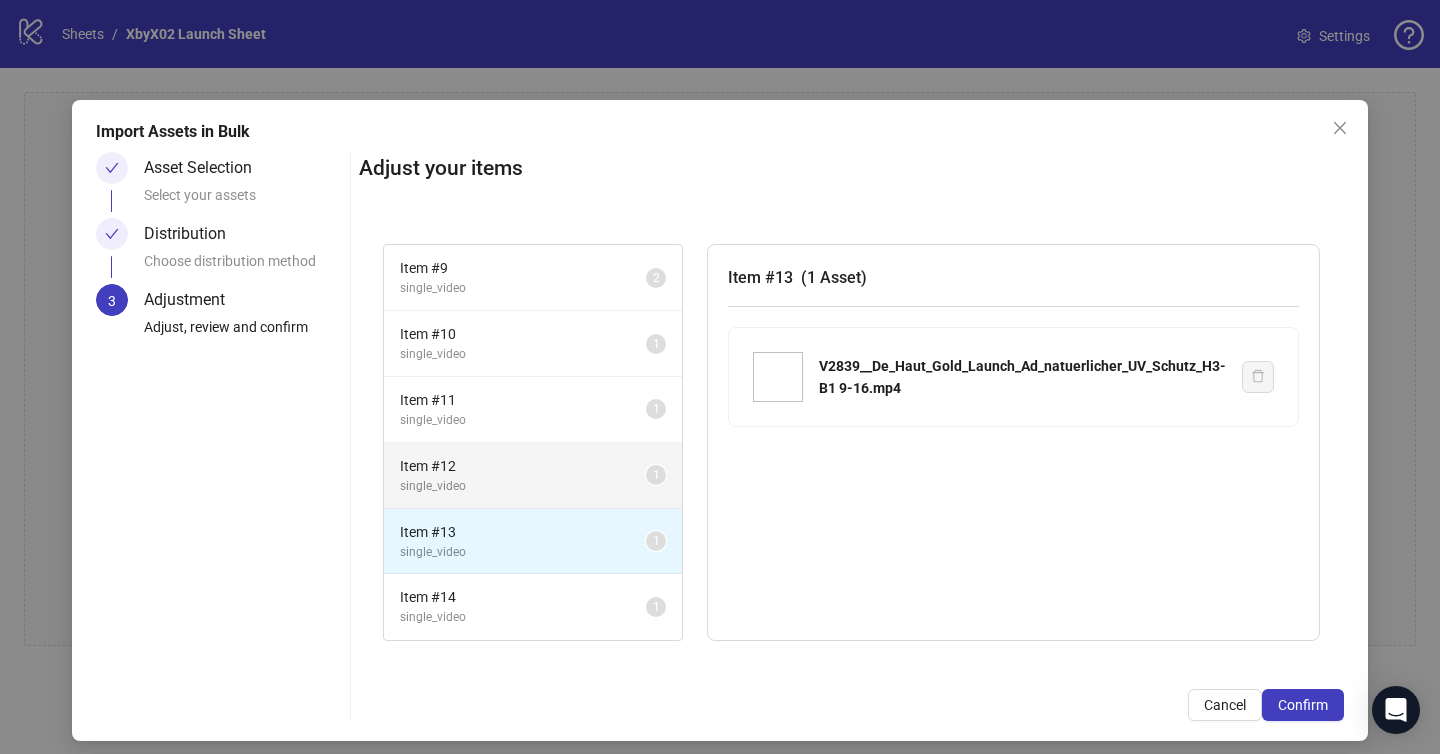 click on "Item # 12 single_video 1" at bounding box center [533, 476] 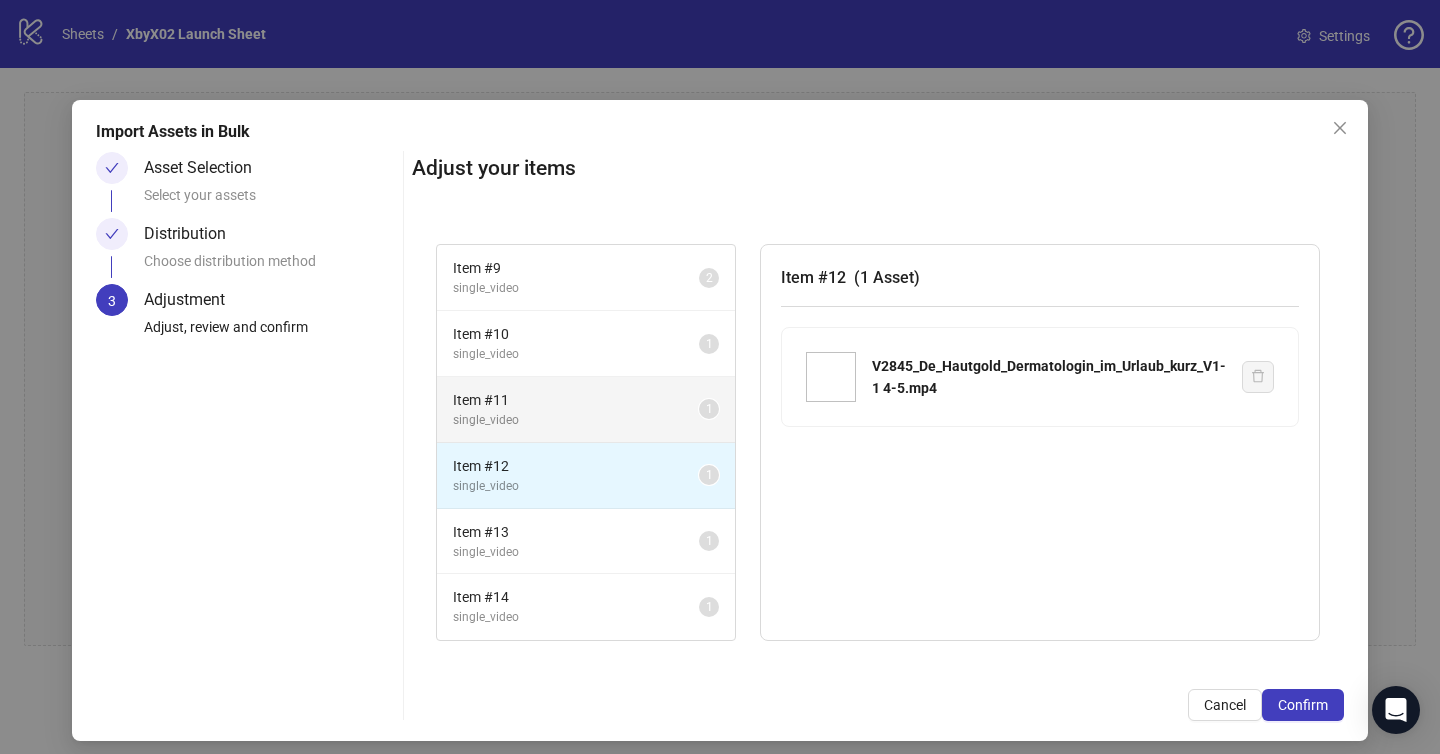 click on "single_video" at bounding box center [576, 420] 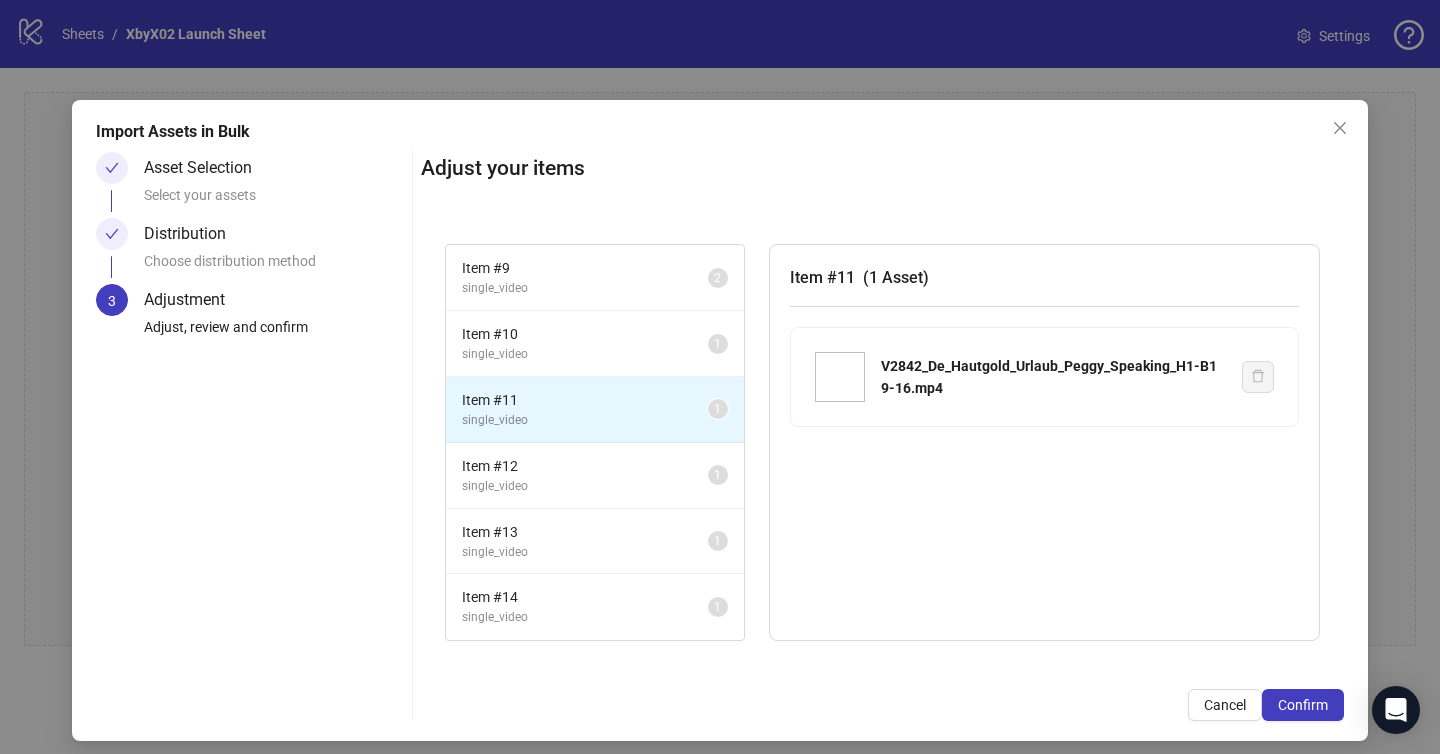 click on "Item # 11 single_video 1" at bounding box center [595, 410] 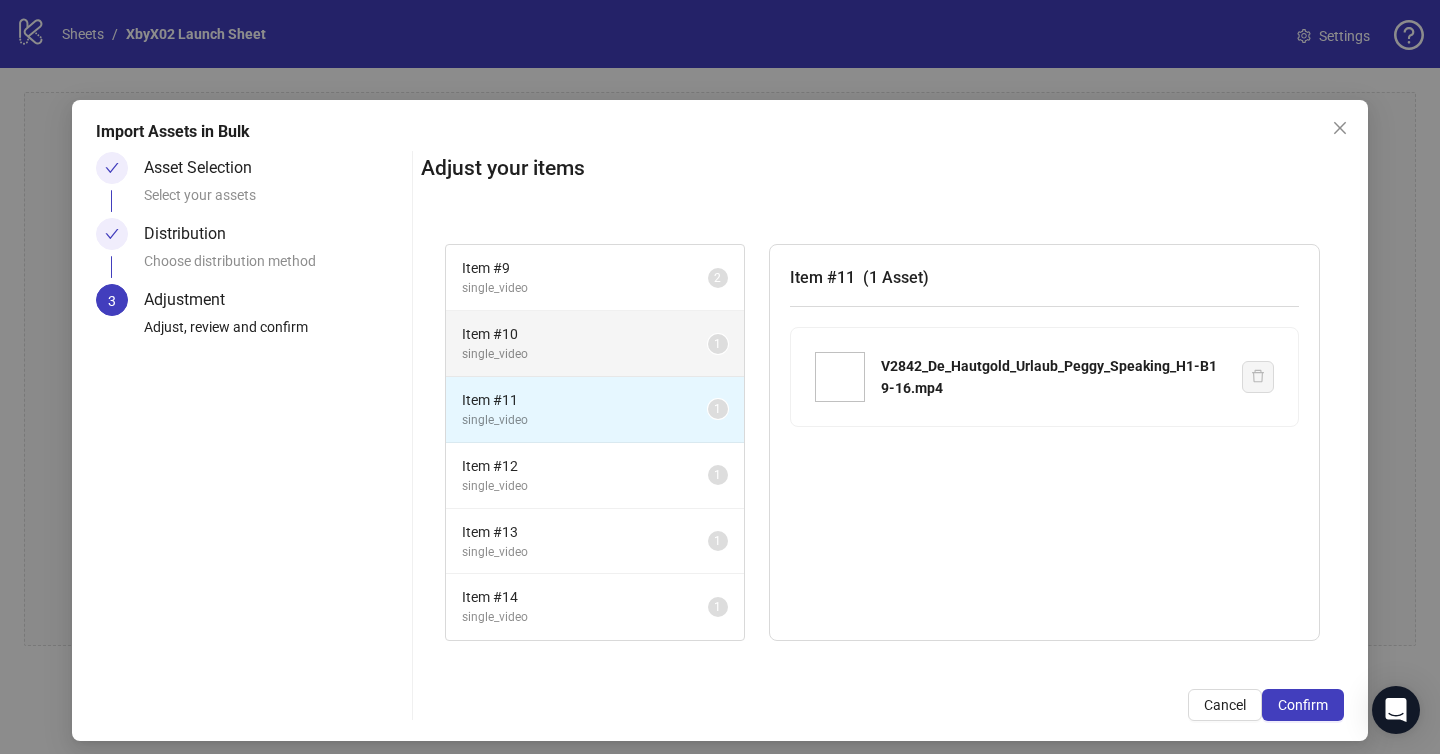 click on "single_video" at bounding box center (585, 354) 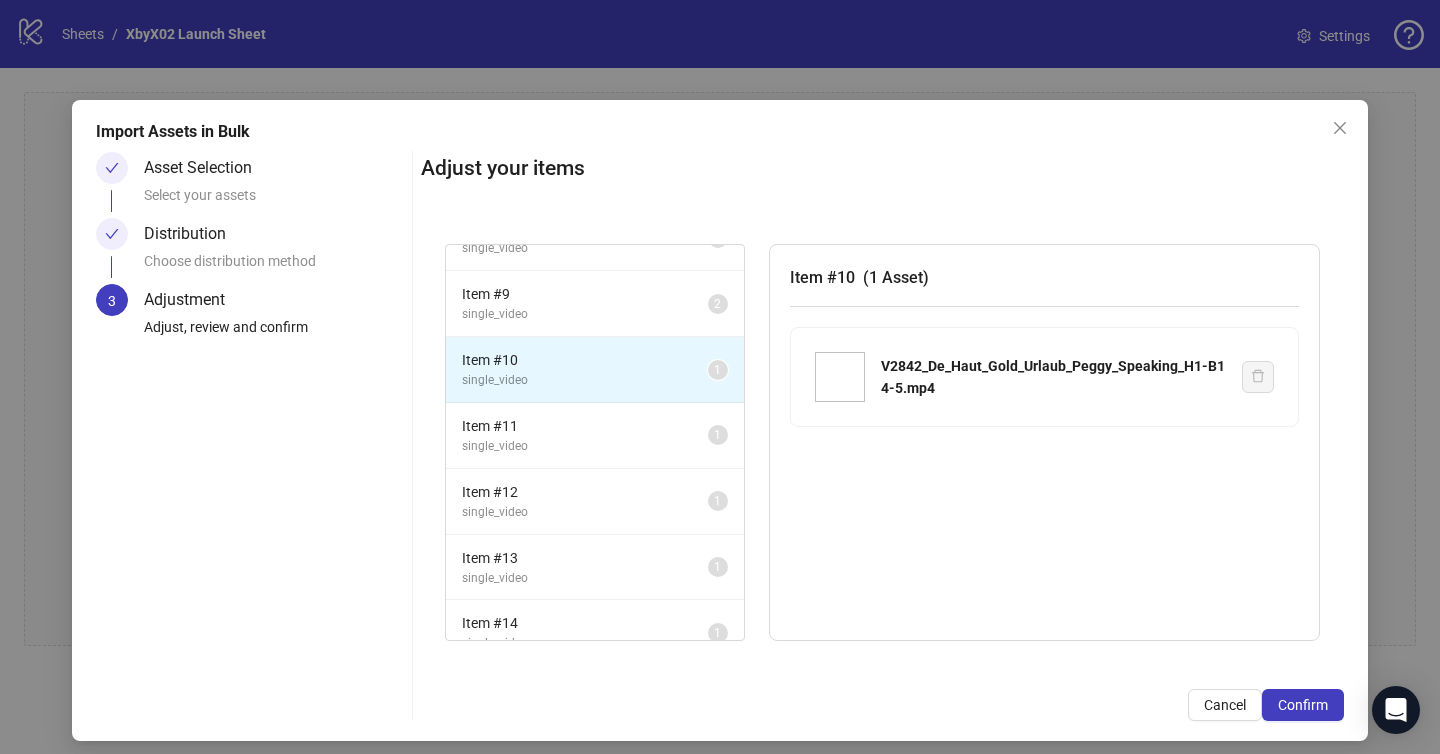 scroll, scrollTop: 490, scrollLeft: 0, axis: vertical 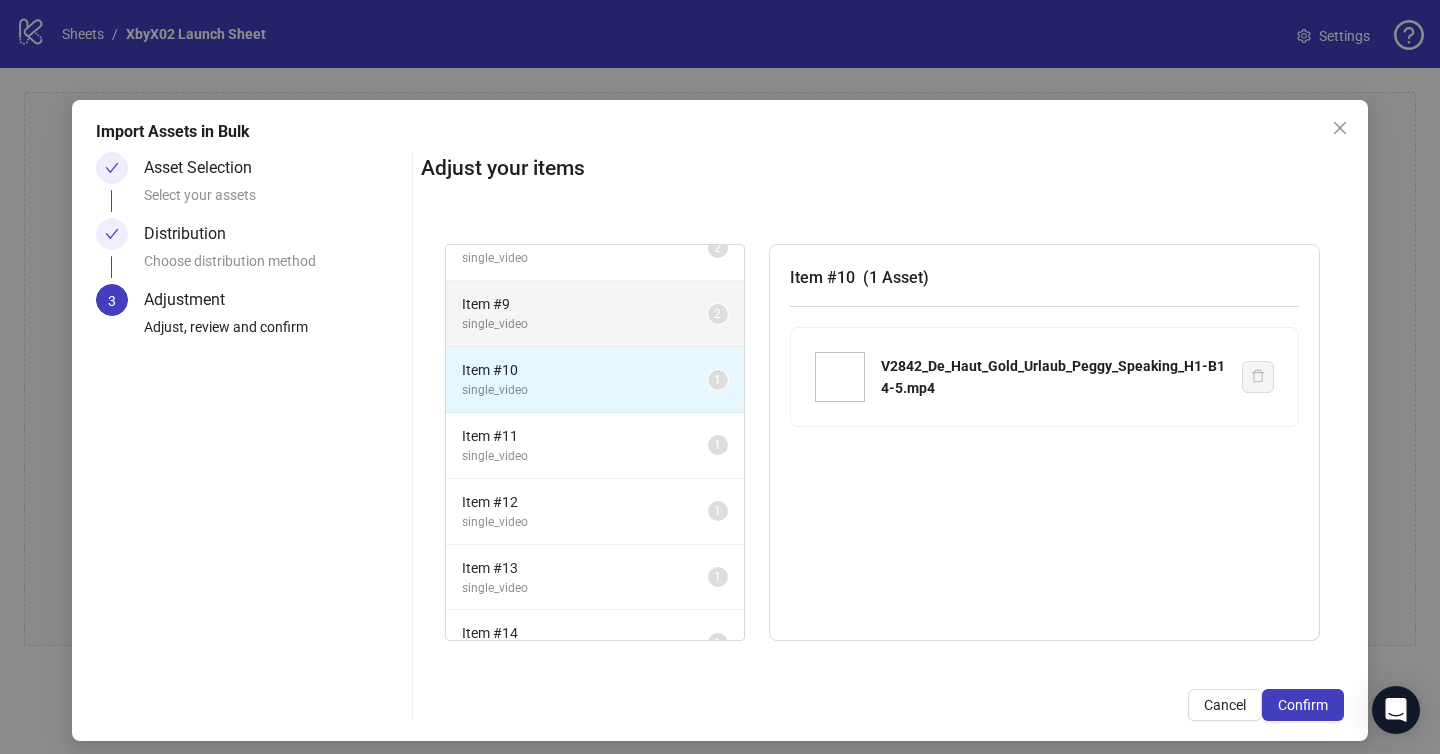 click on "single_video" at bounding box center [585, 324] 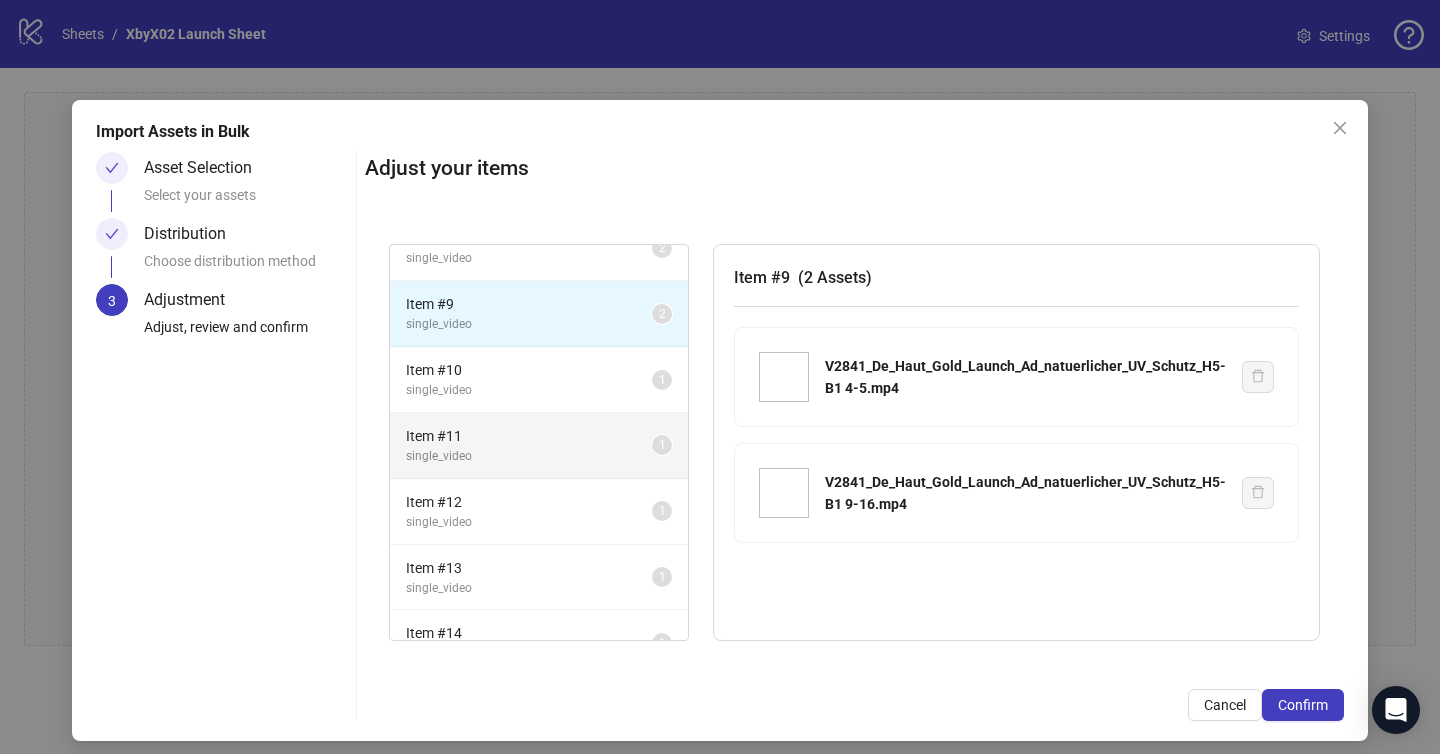 scroll, scrollTop: 526, scrollLeft: 0, axis: vertical 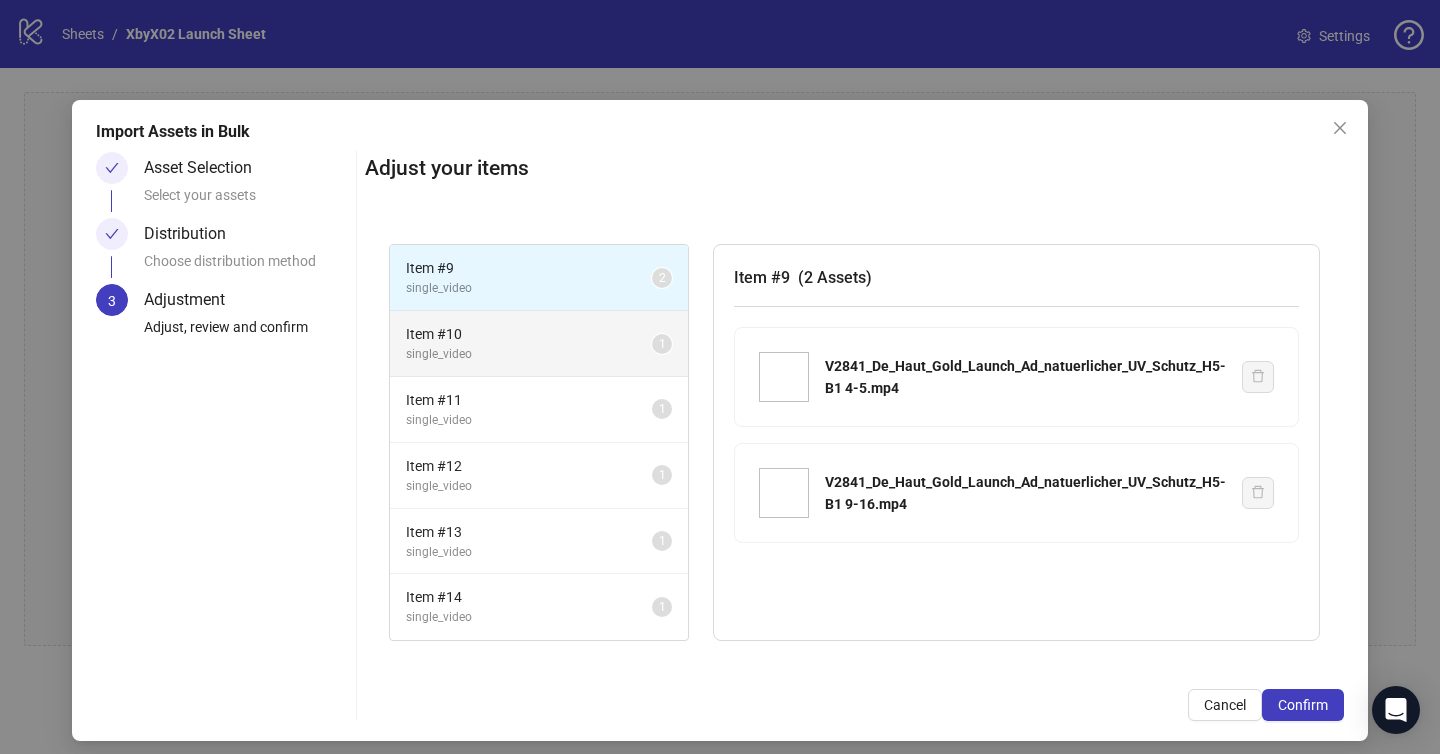 click on "single_video" at bounding box center [529, 354] 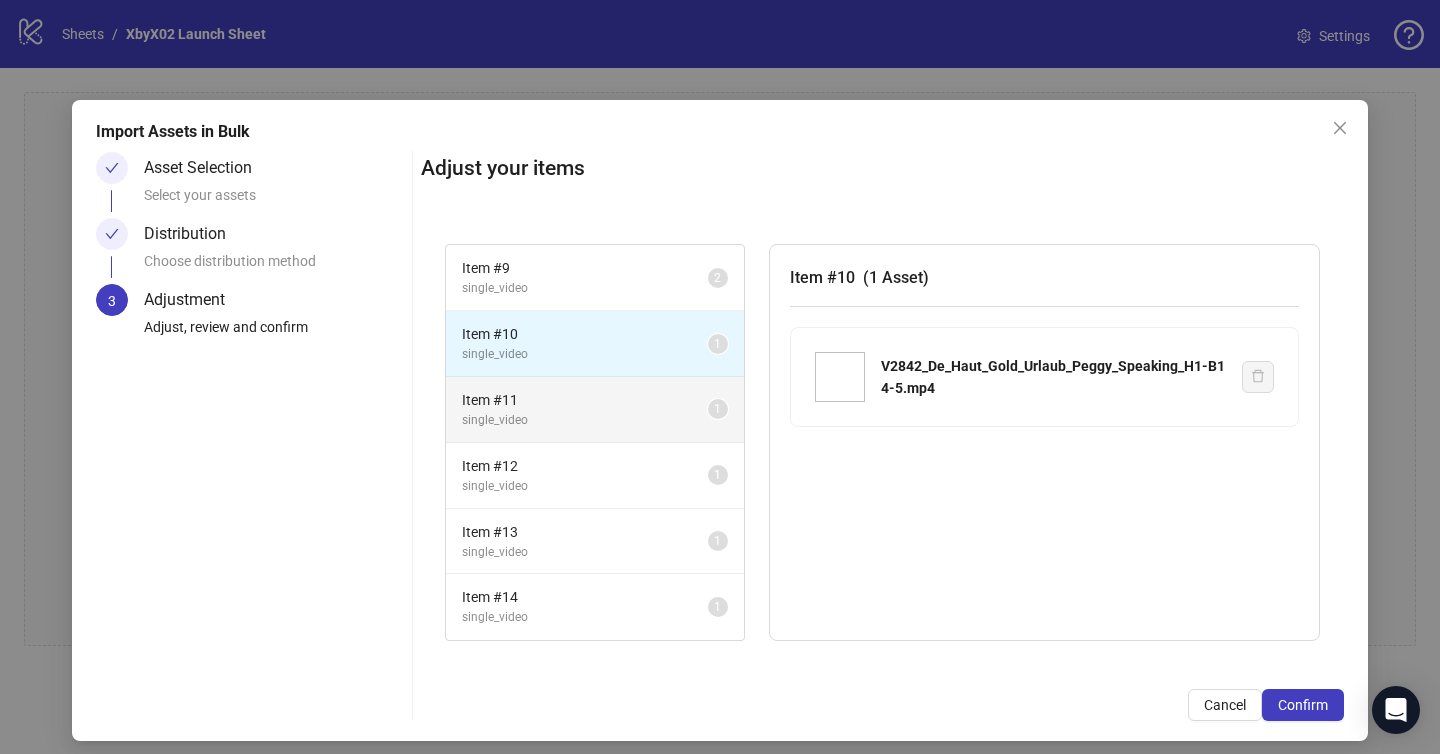 click on "Item # 11" at bounding box center (585, 400) 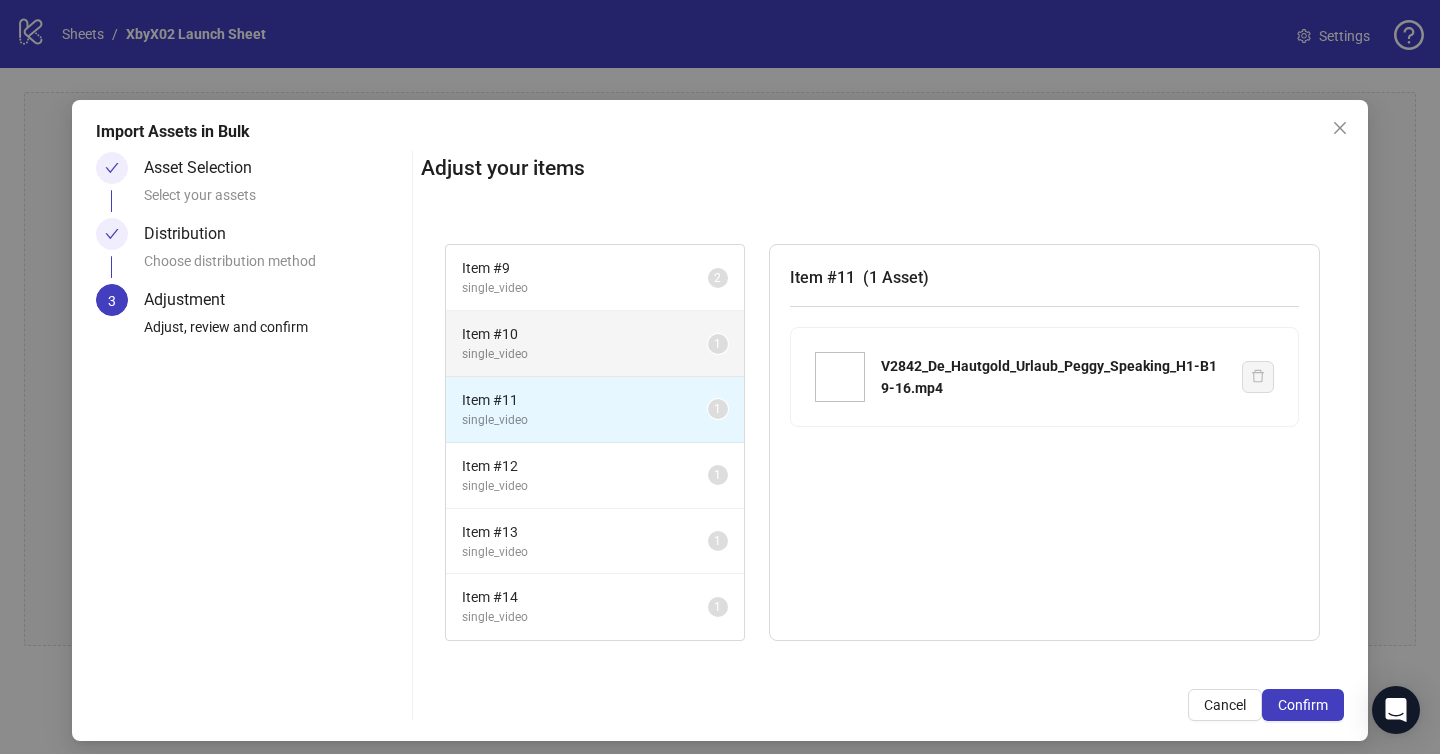 click on "single_video" at bounding box center [585, 354] 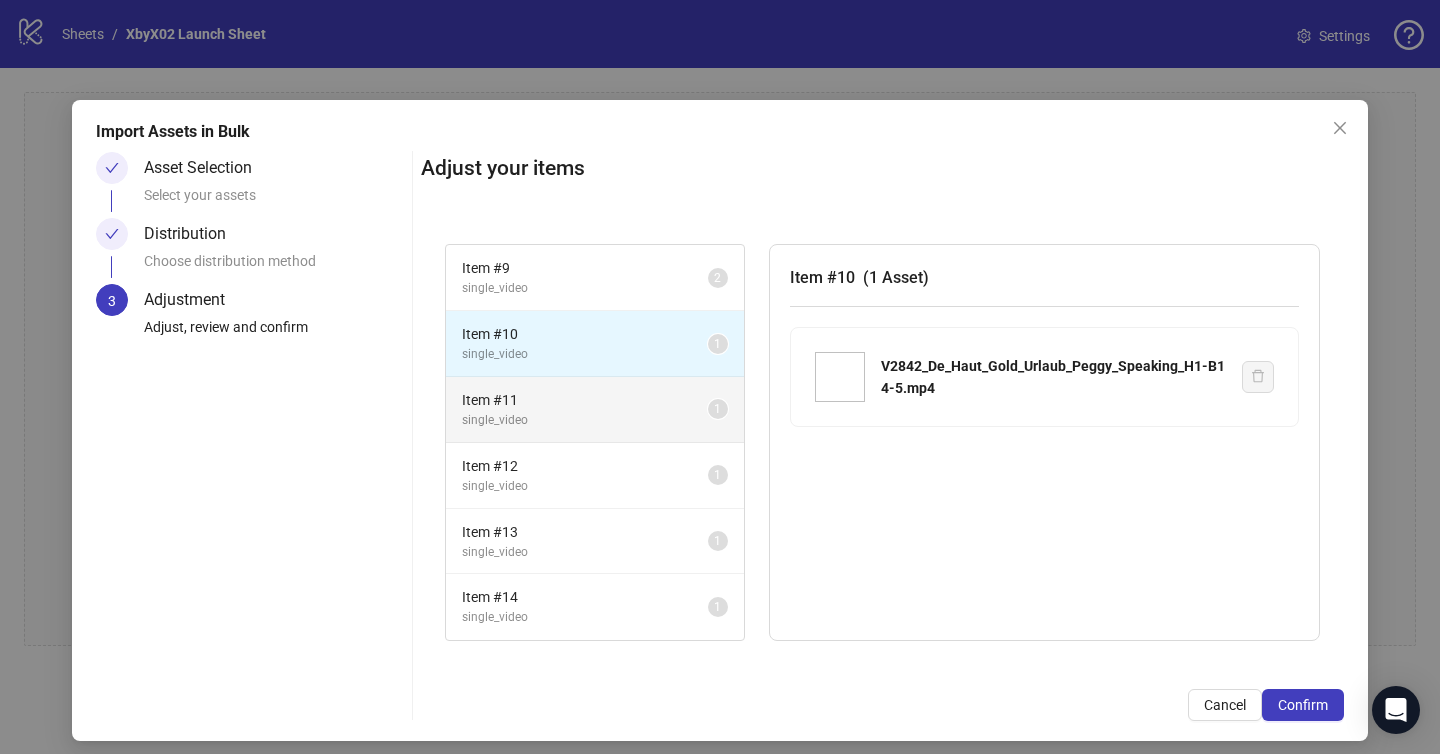 click on "Item # 11 single_video 1" at bounding box center [595, 410] 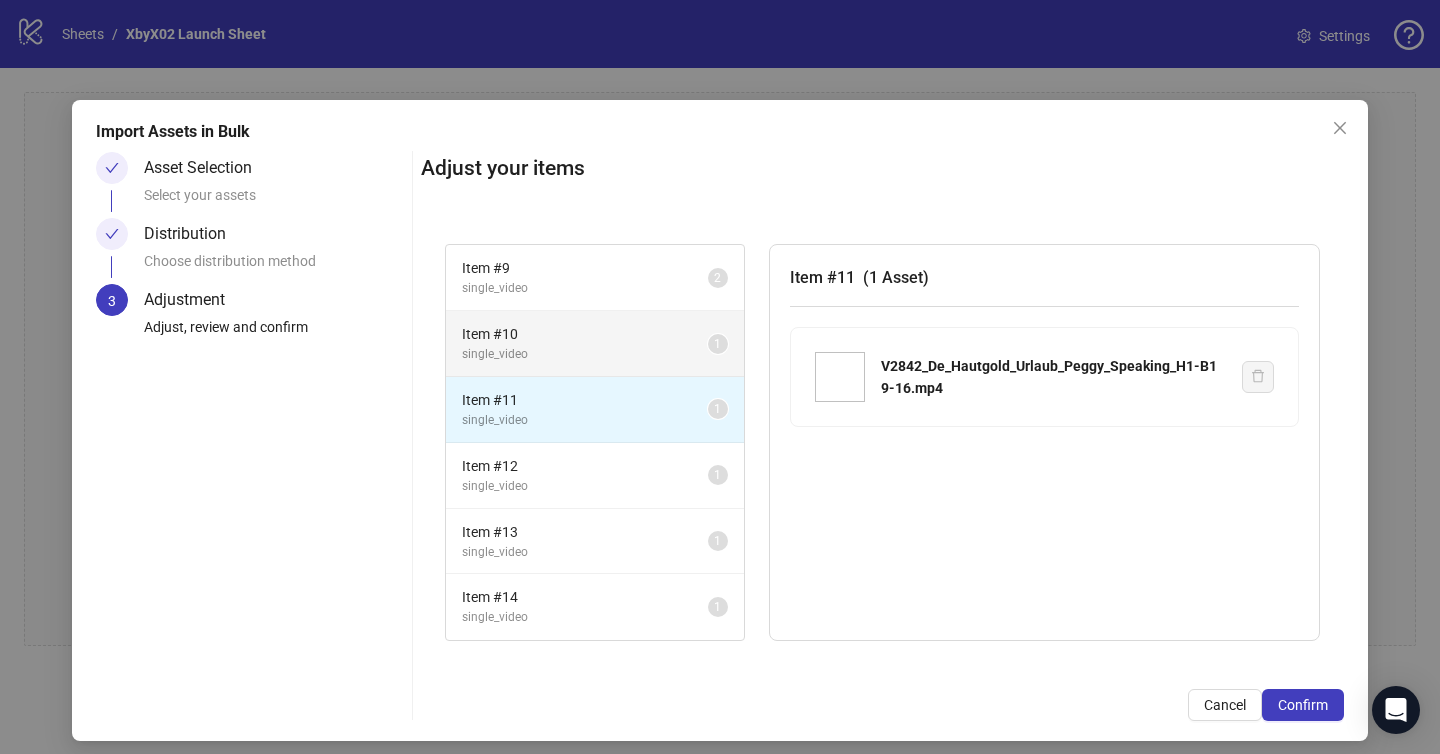click on "single_video" at bounding box center [585, 354] 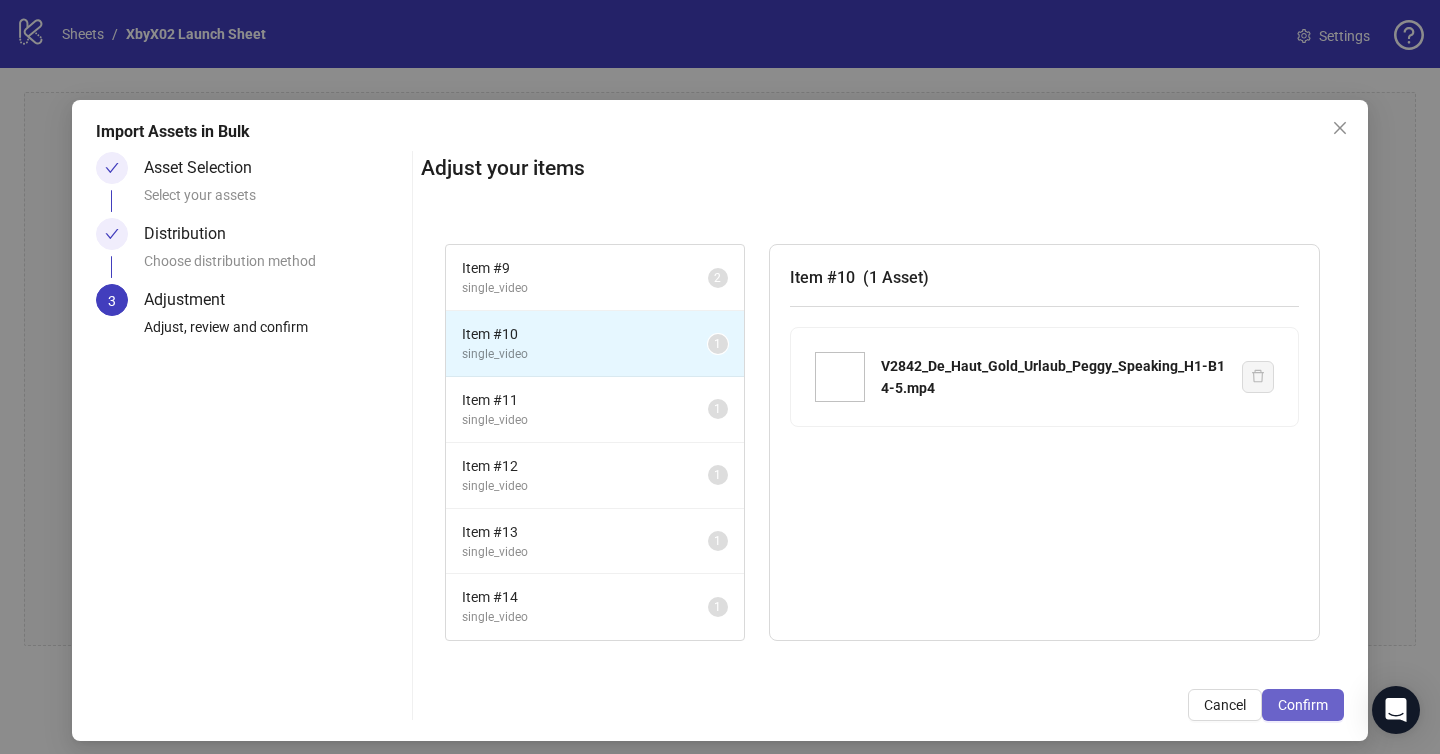 click on "Confirm" at bounding box center (1303, 705) 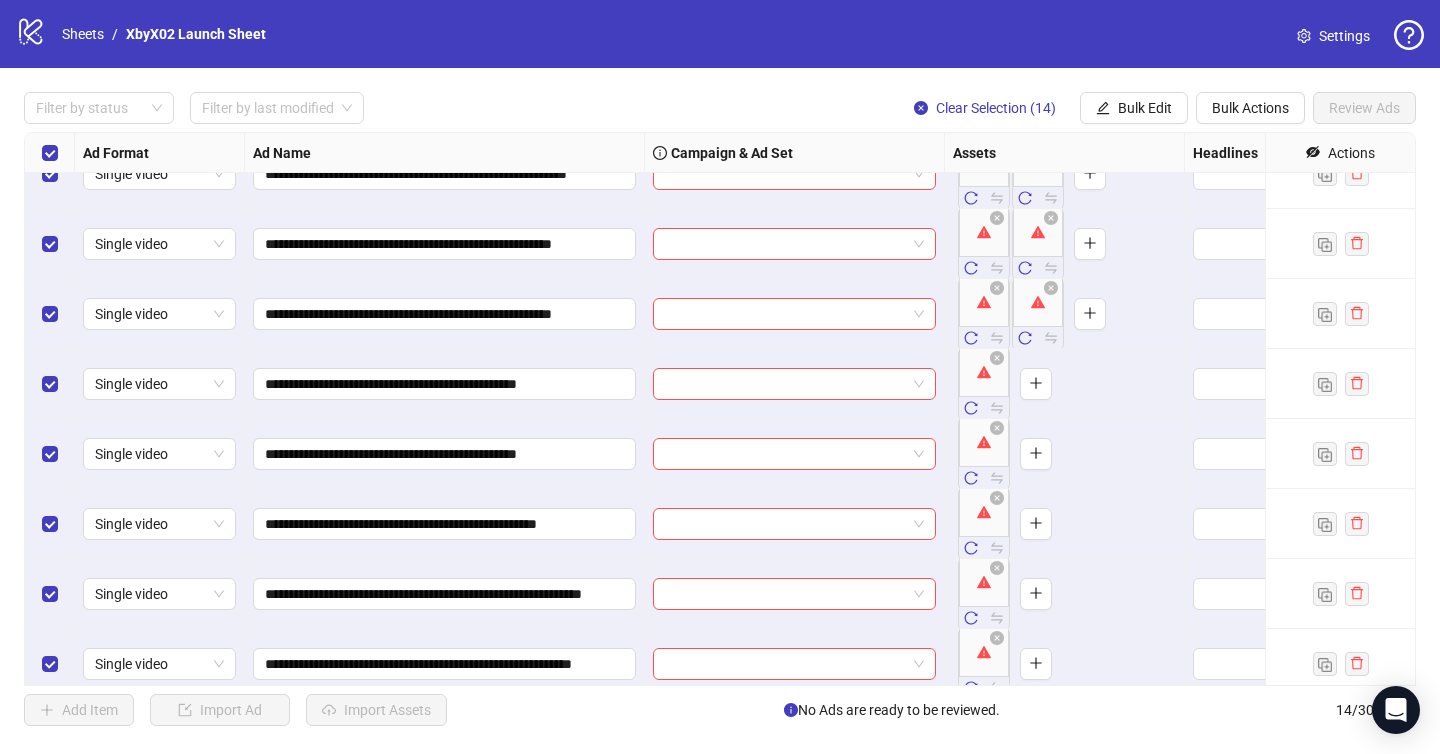scroll, scrollTop: 468, scrollLeft: 0, axis: vertical 